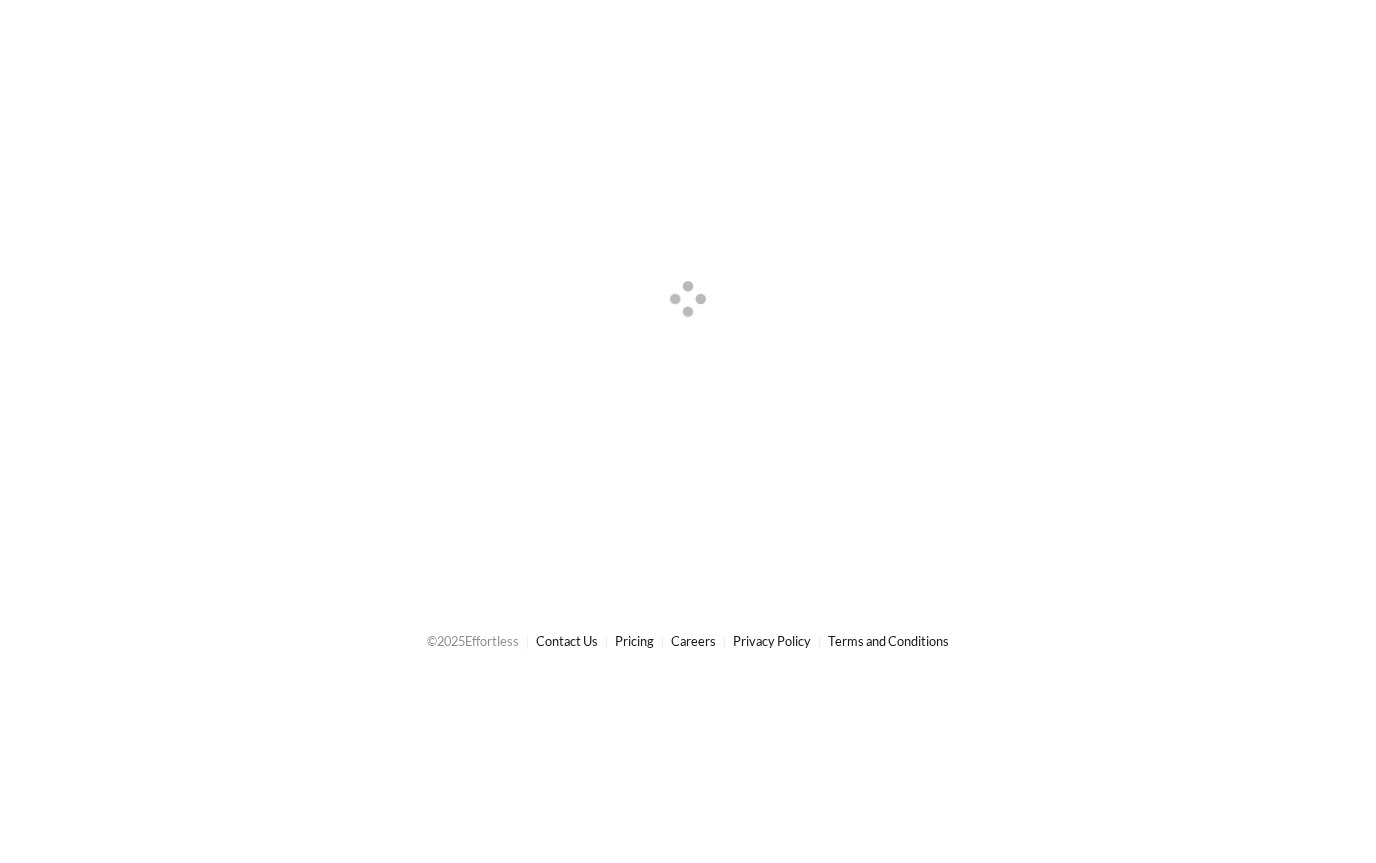 scroll, scrollTop: 0, scrollLeft: 0, axis: both 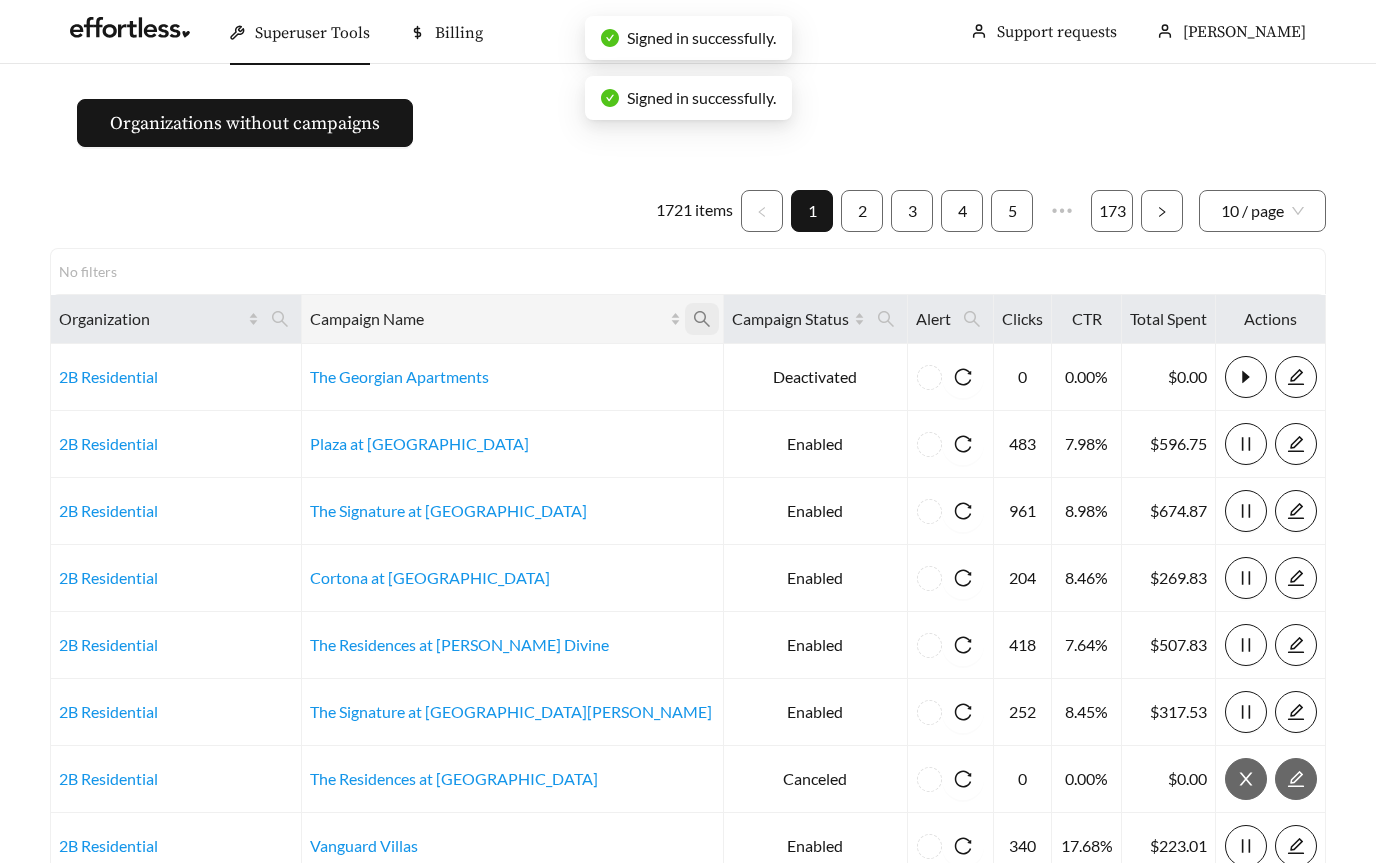 click 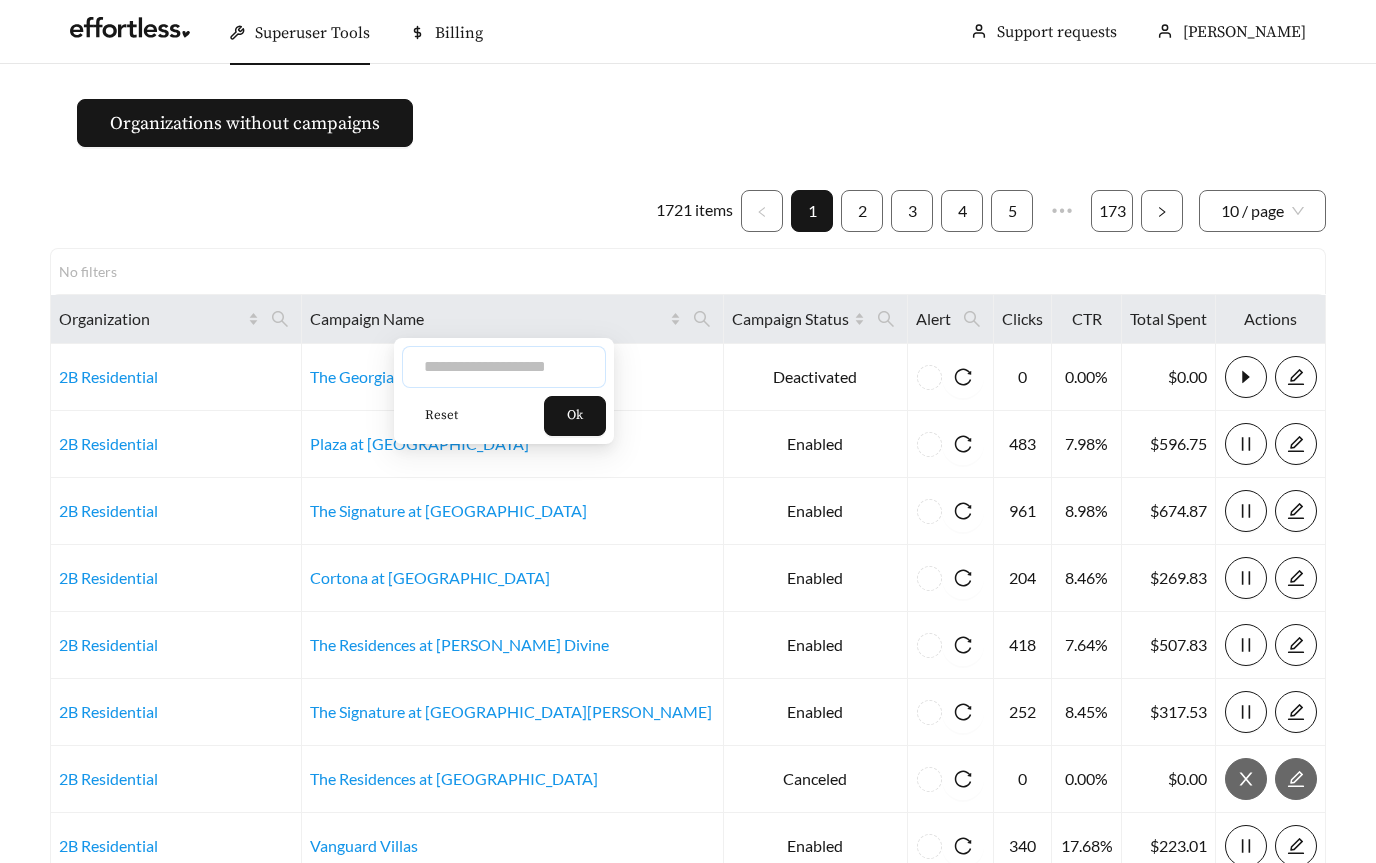 click at bounding box center (504, 367) 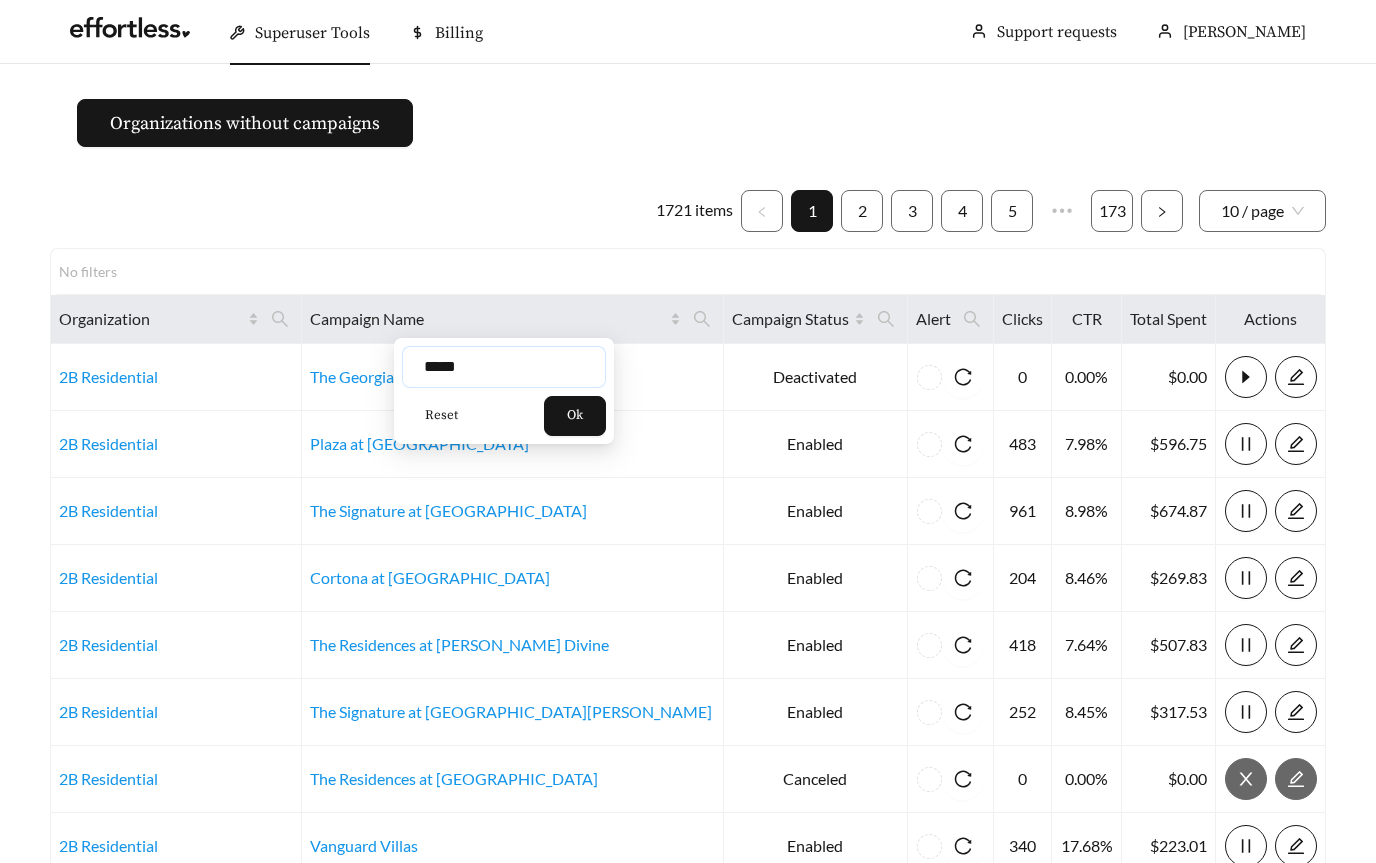 type on "*****" 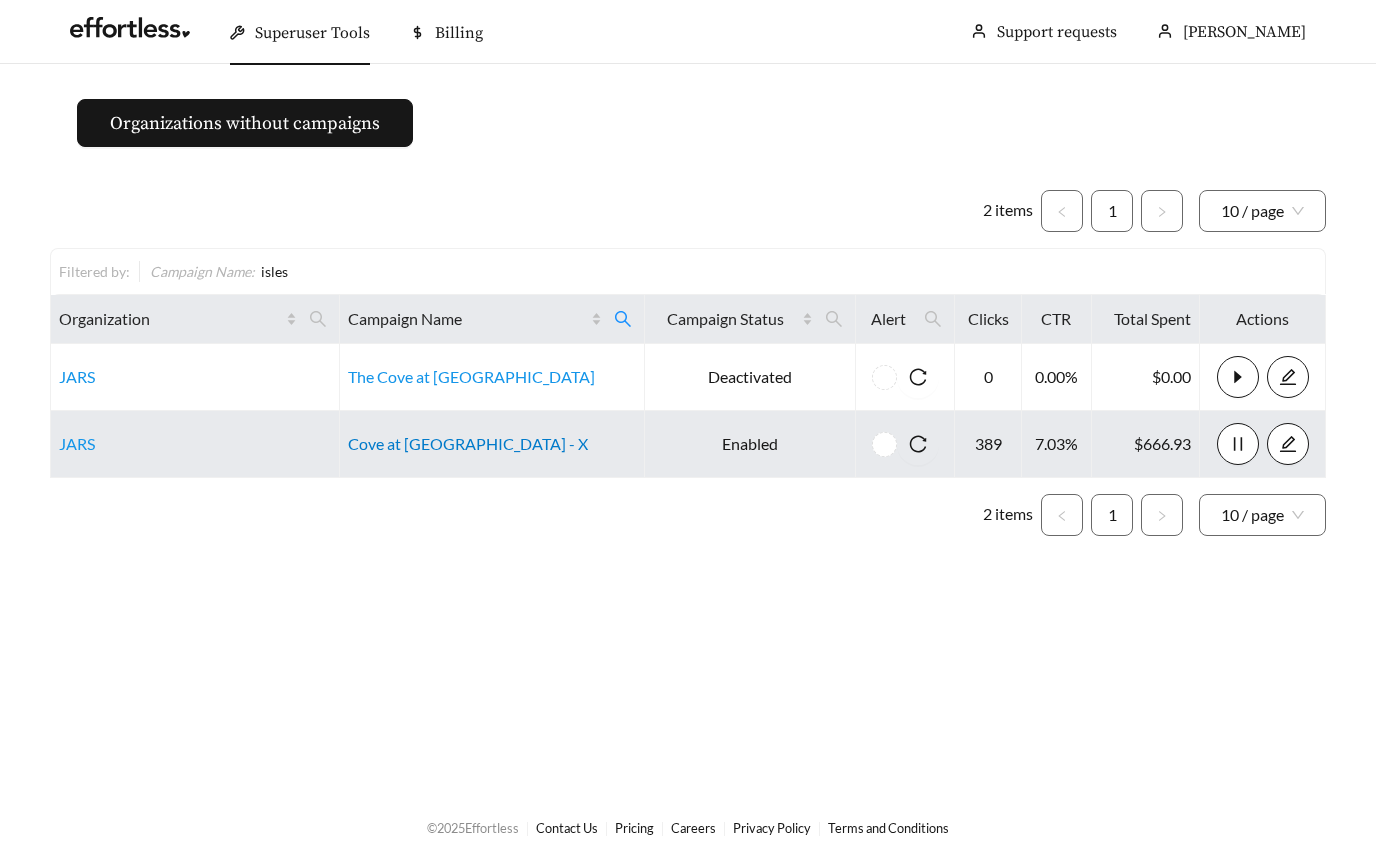 click on "Cove at [GEOGRAPHIC_DATA] - X" at bounding box center [468, 443] 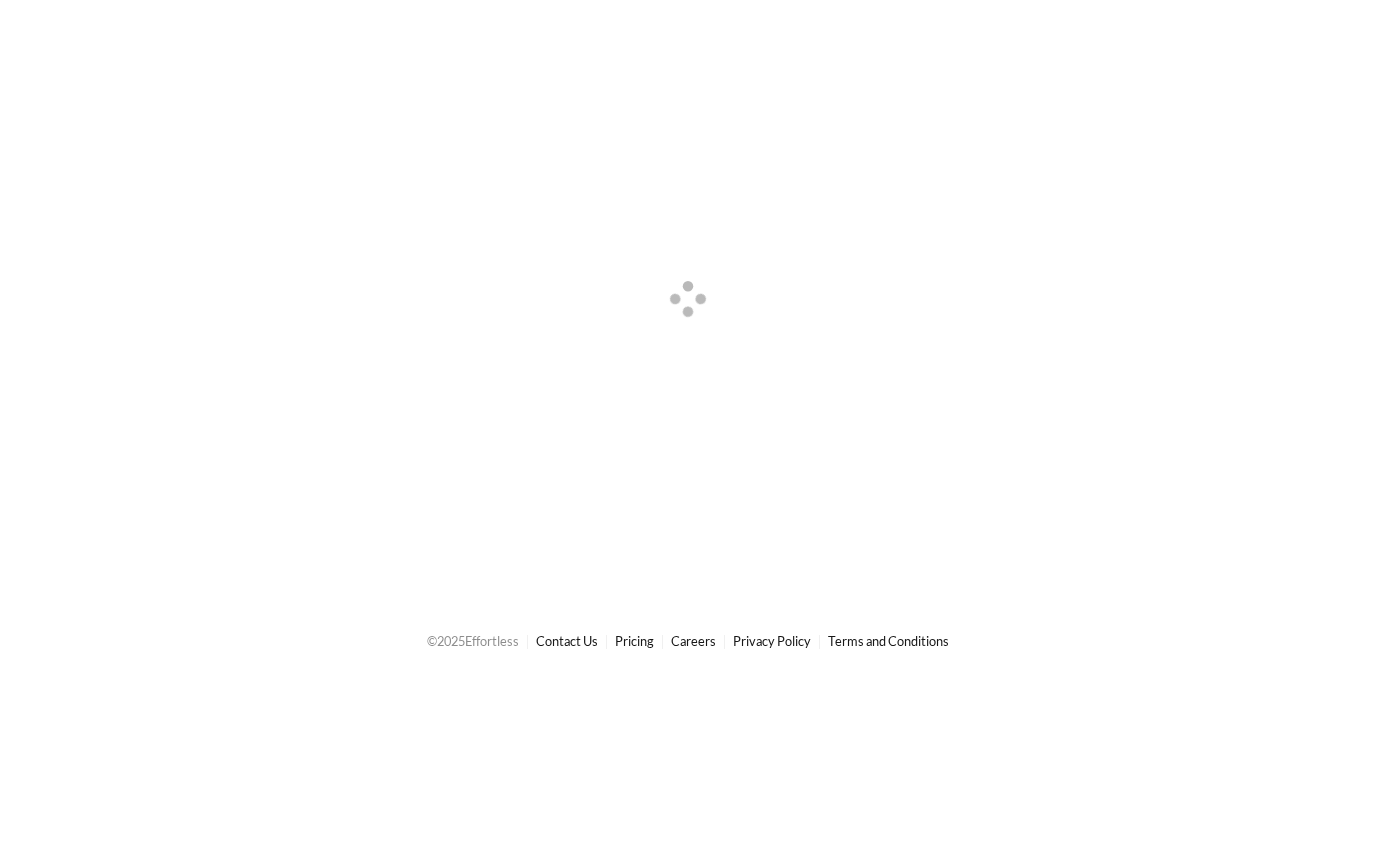 scroll, scrollTop: 0, scrollLeft: 0, axis: both 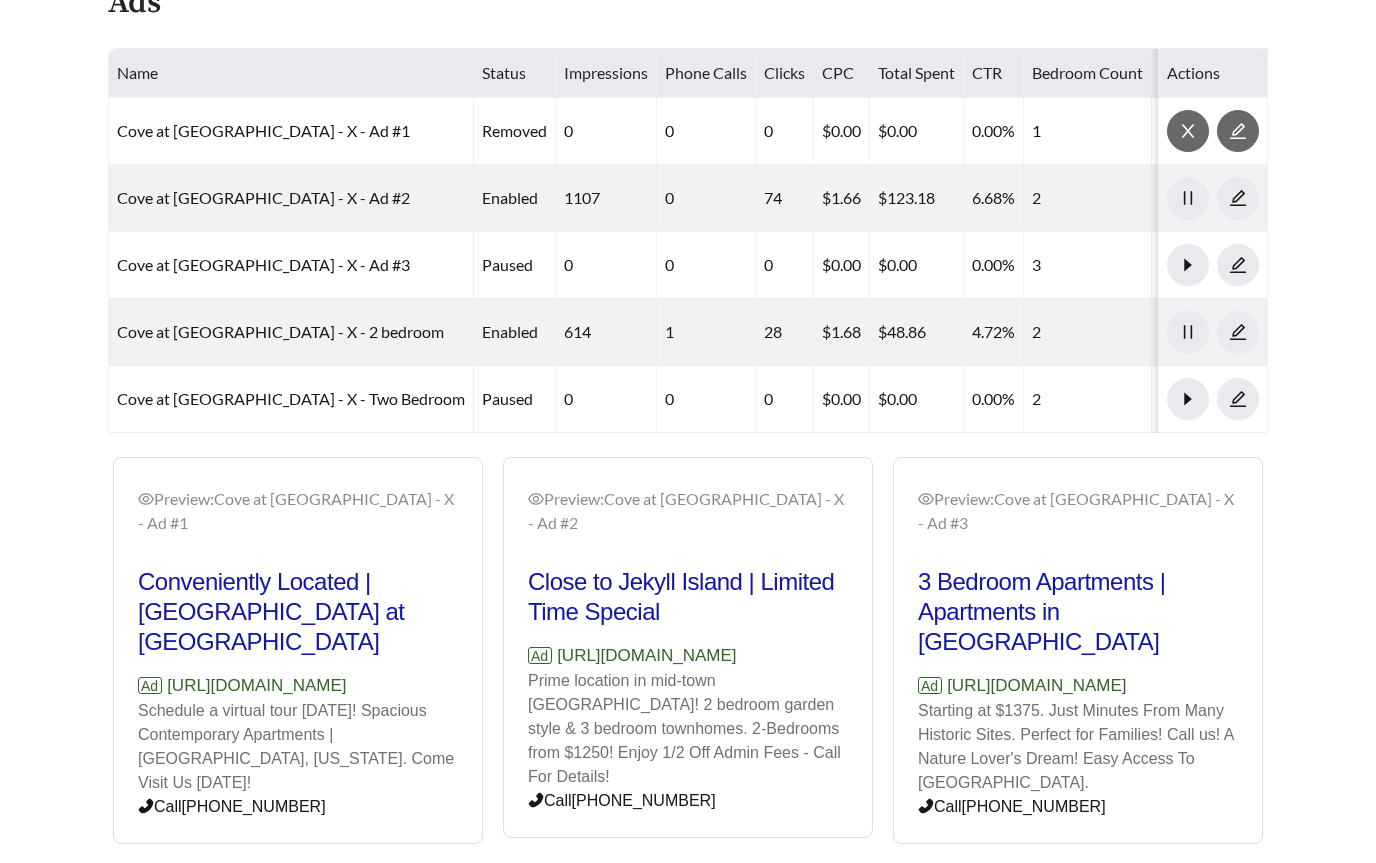 drag, startPoint x: 214, startPoint y: 553, endPoint x: 117, endPoint y: 550, distance: 97.04638 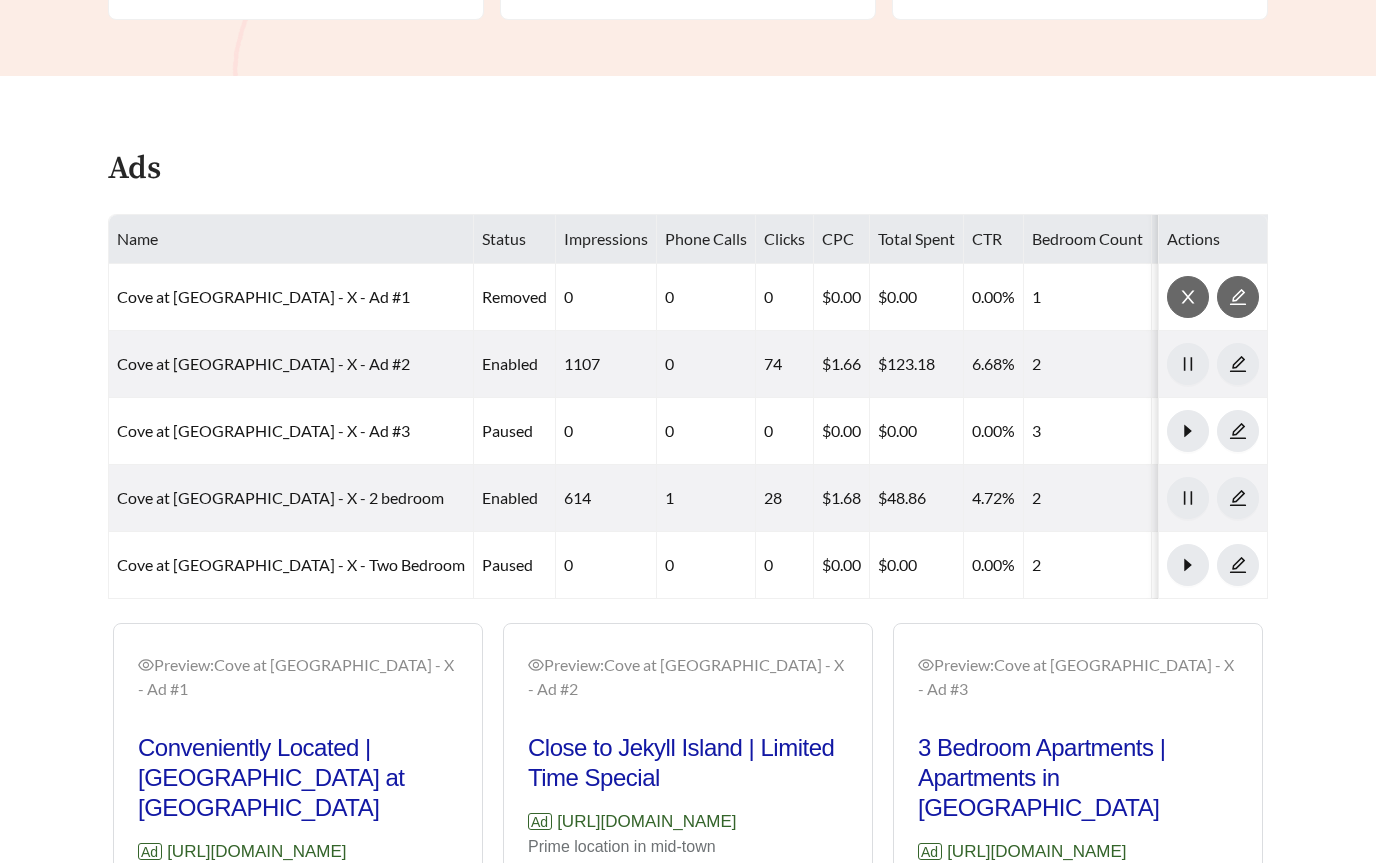 scroll, scrollTop: 820, scrollLeft: 0, axis: vertical 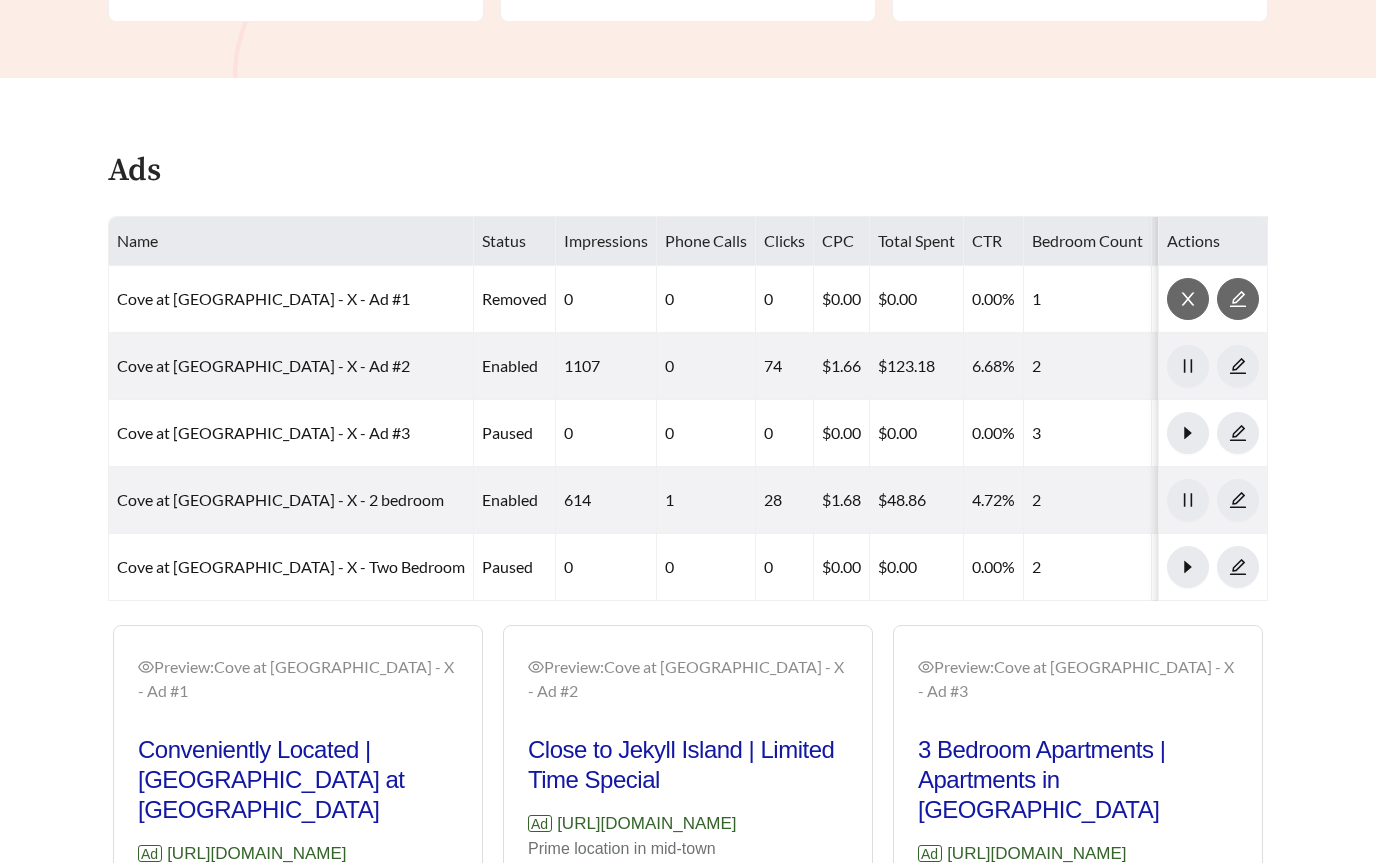 copy on "[URL][DOMAIN_NAME]" 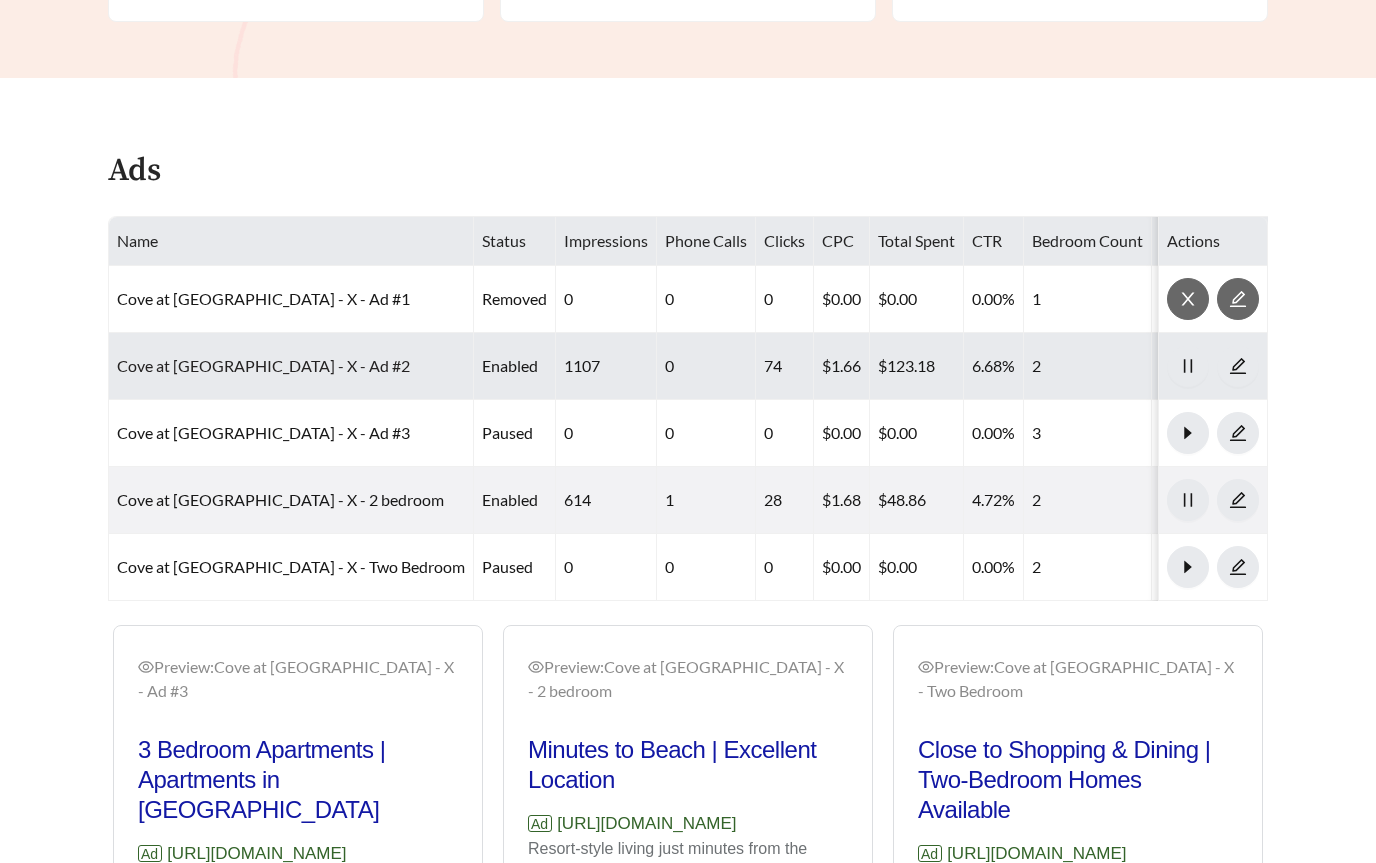 click on "Cove at [GEOGRAPHIC_DATA] - X - Ad #2" at bounding box center [263, 365] 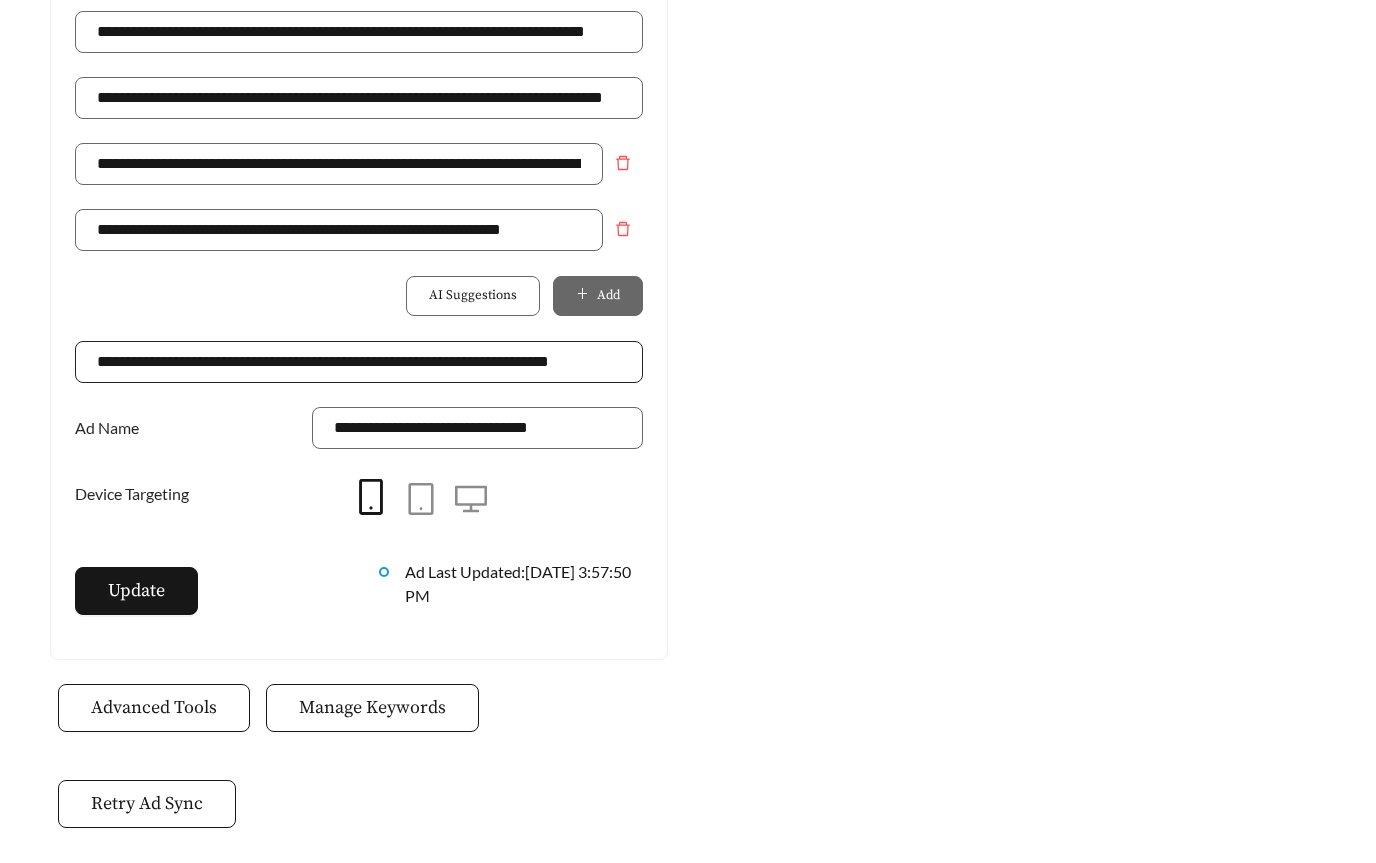 scroll, scrollTop: 1501, scrollLeft: 0, axis: vertical 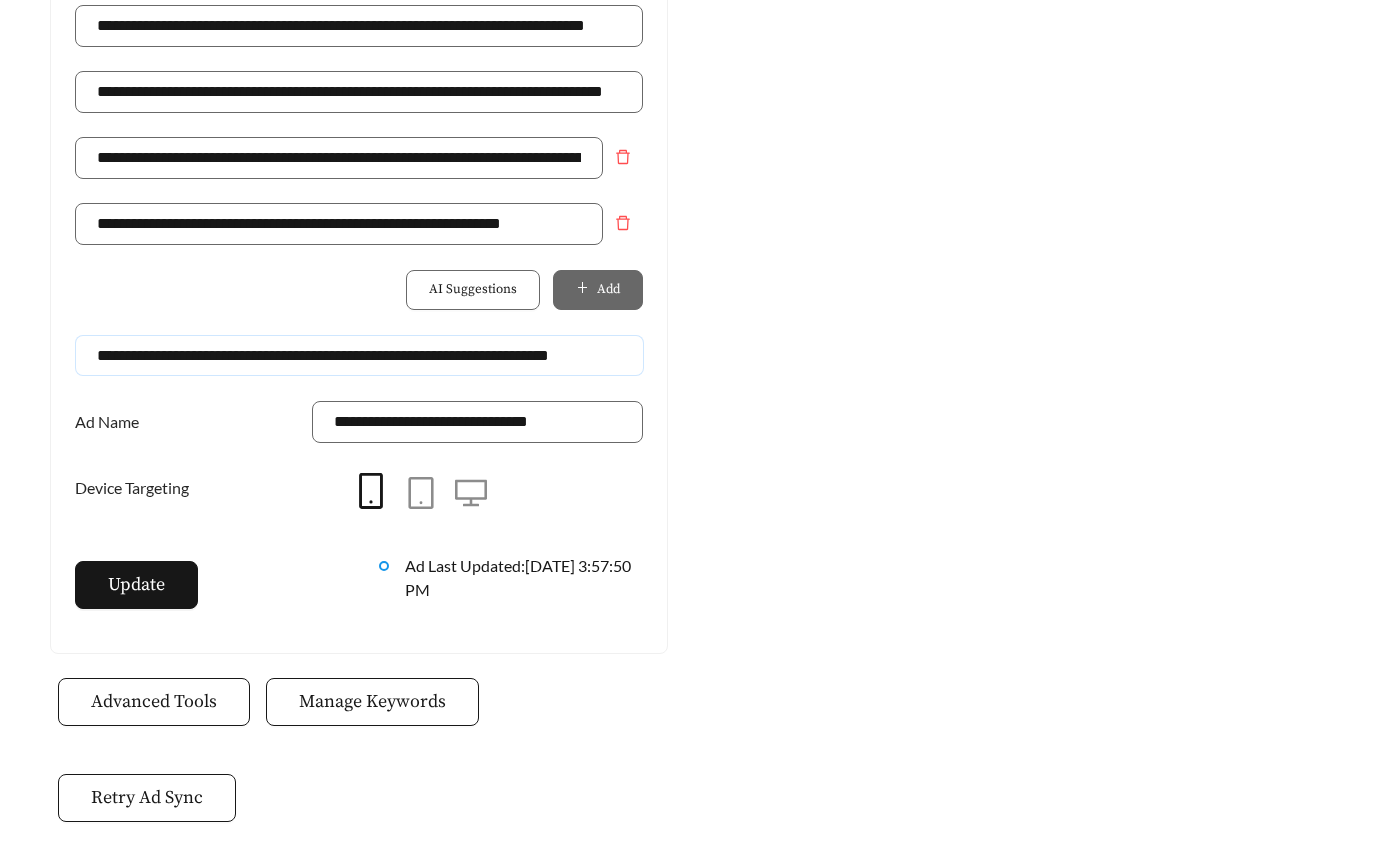 drag, startPoint x: 92, startPoint y: 358, endPoint x: 711, endPoint y: 365, distance: 619.03955 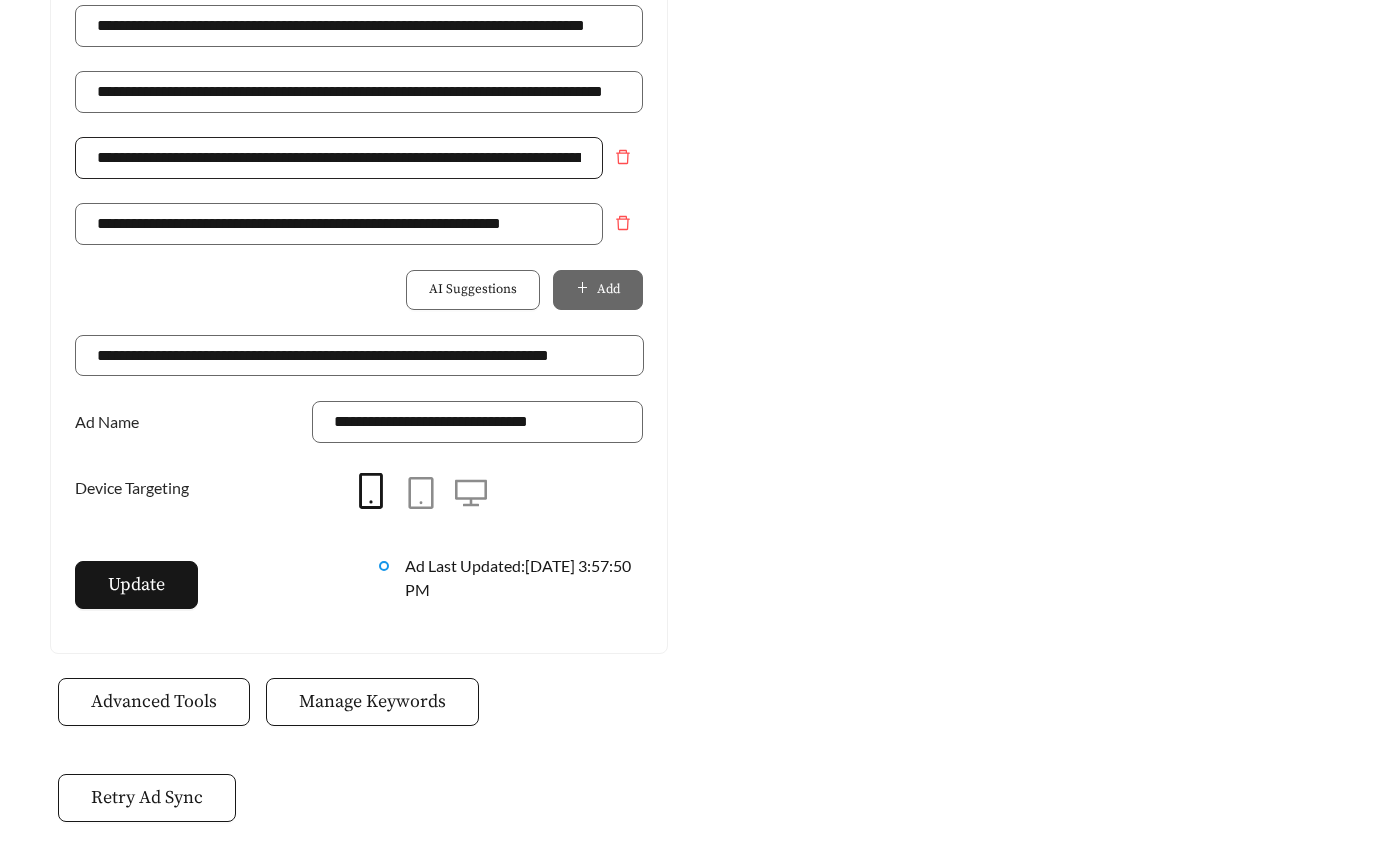 scroll, scrollTop: 0, scrollLeft: 0, axis: both 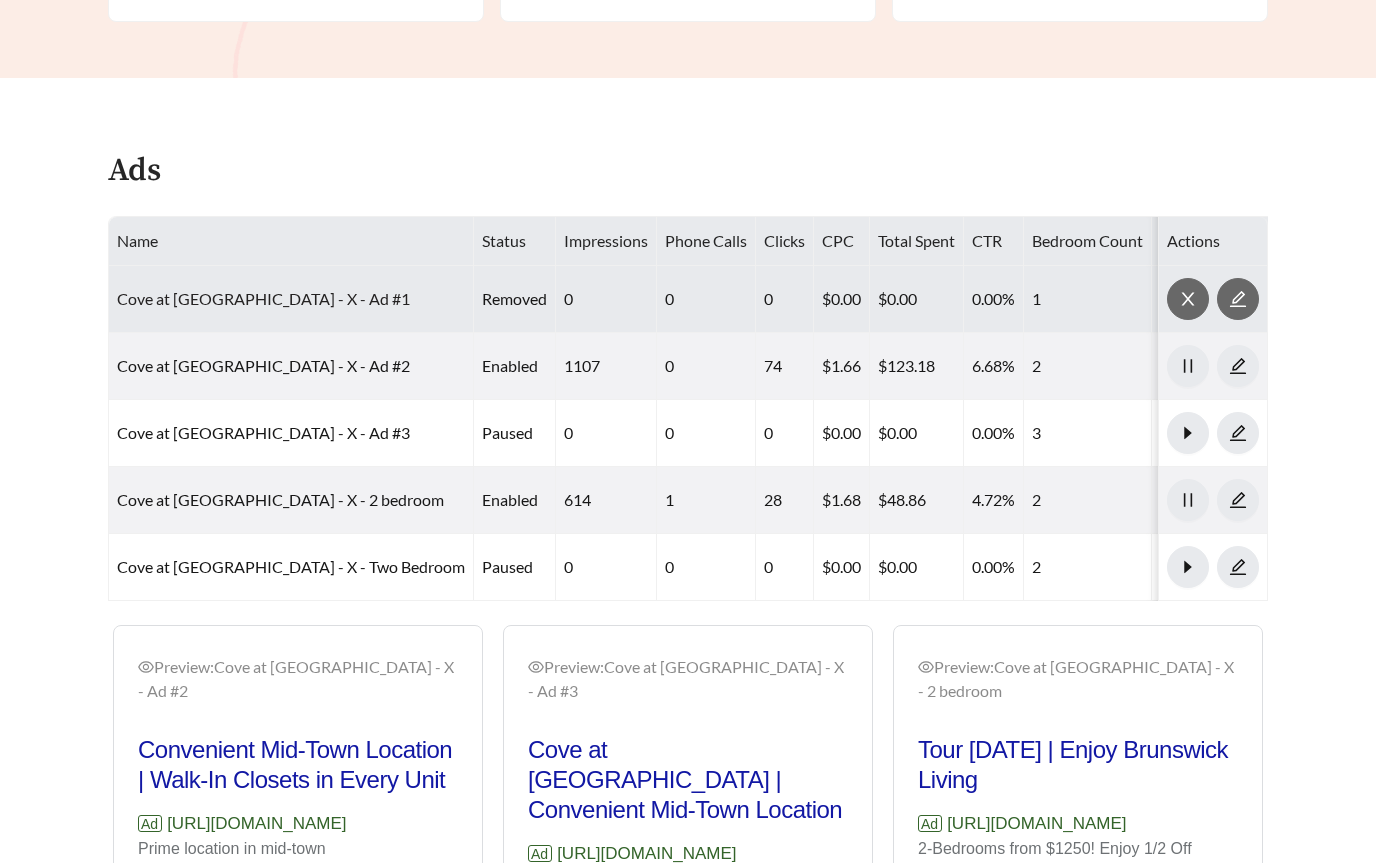 click on "Cove at [GEOGRAPHIC_DATA] - X - Ad #1" at bounding box center (263, 298) 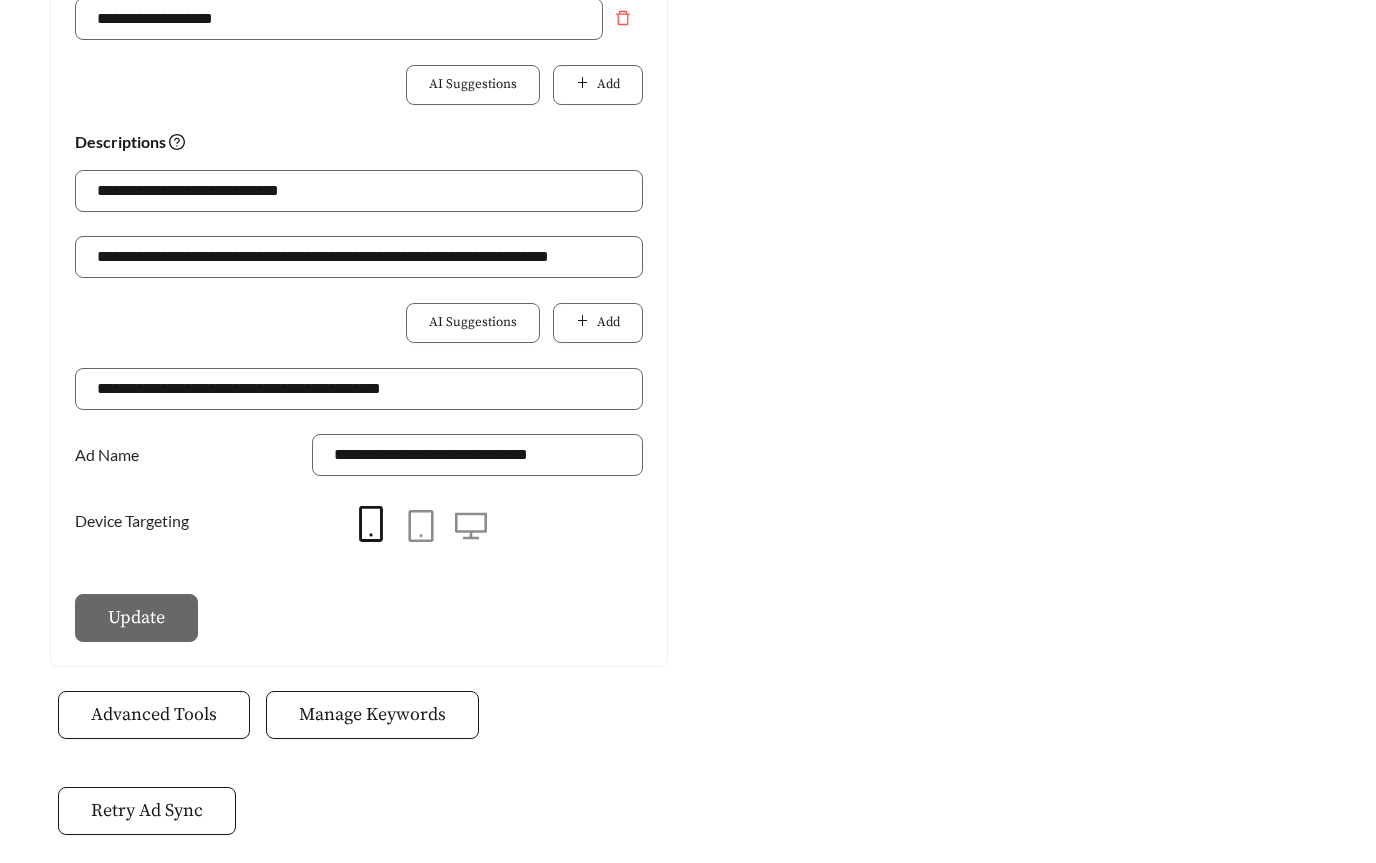scroll, scrollTop: 944, scrollLeft: 0, axis: vertical 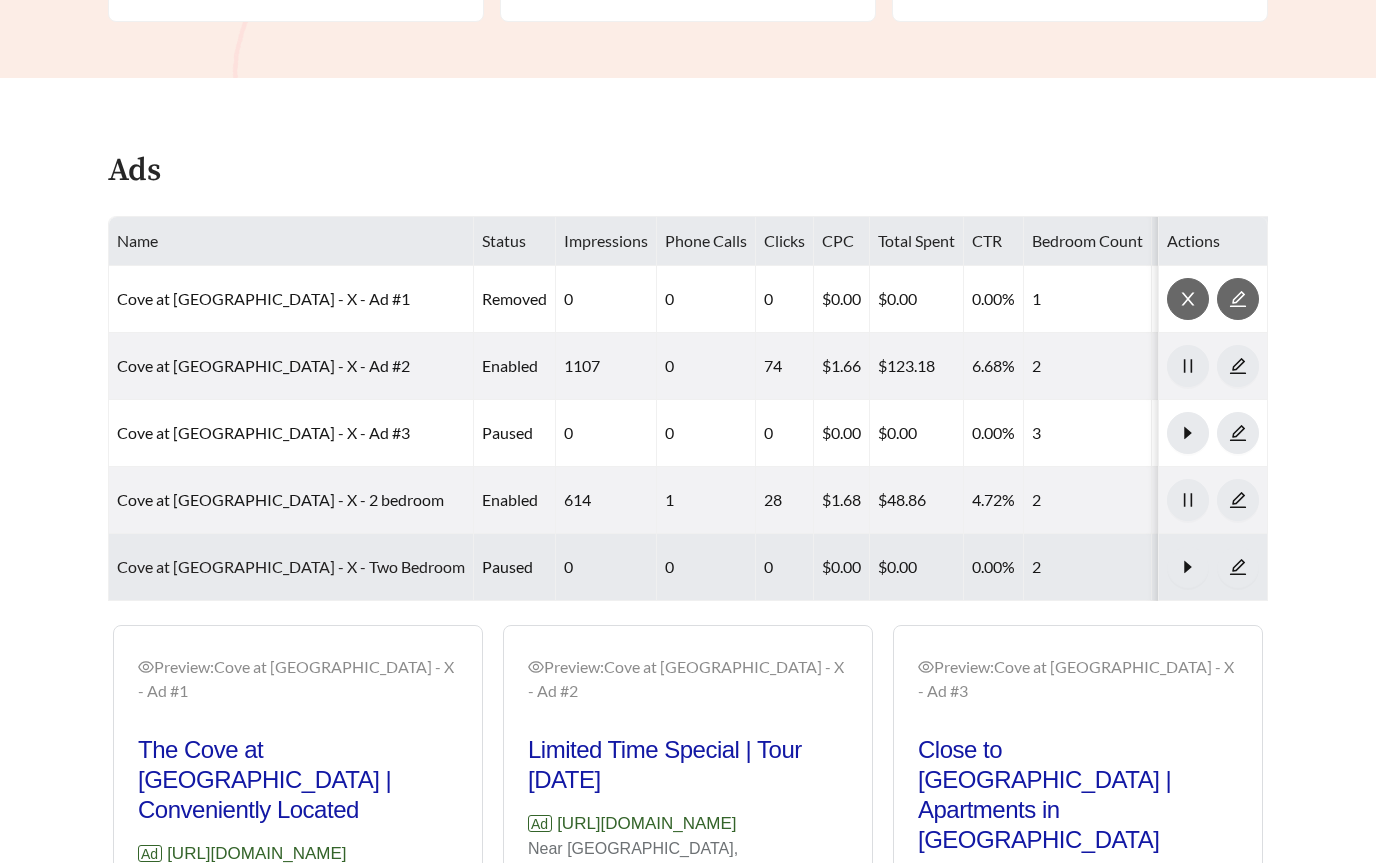 click on "Cove at [GEOGRAPHIC_DATA] - X - Two Bedroom" at bounding box center (291, 566) 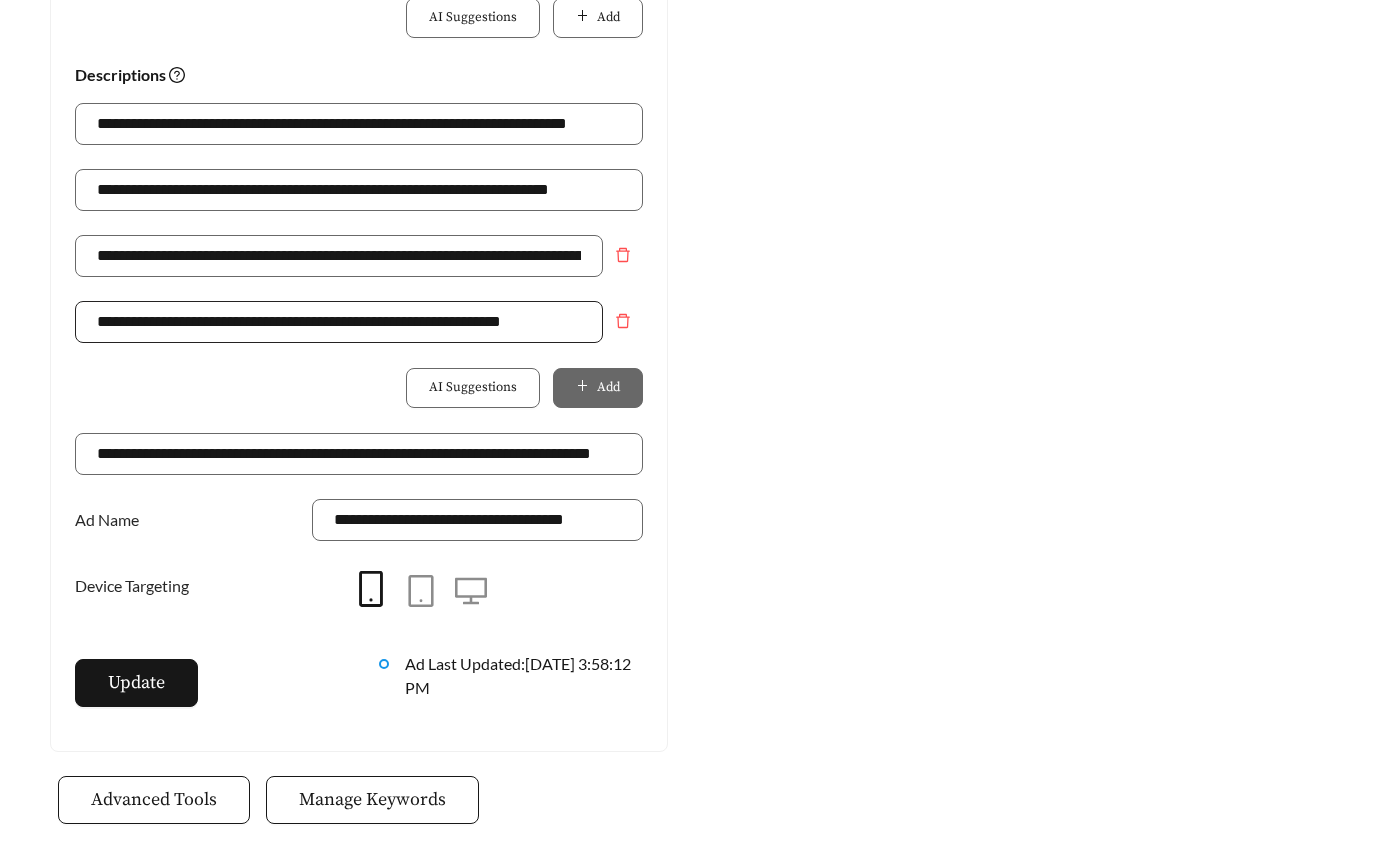 scroll, scrollTop: 1340, scrollLeft: 0, axis: vertical 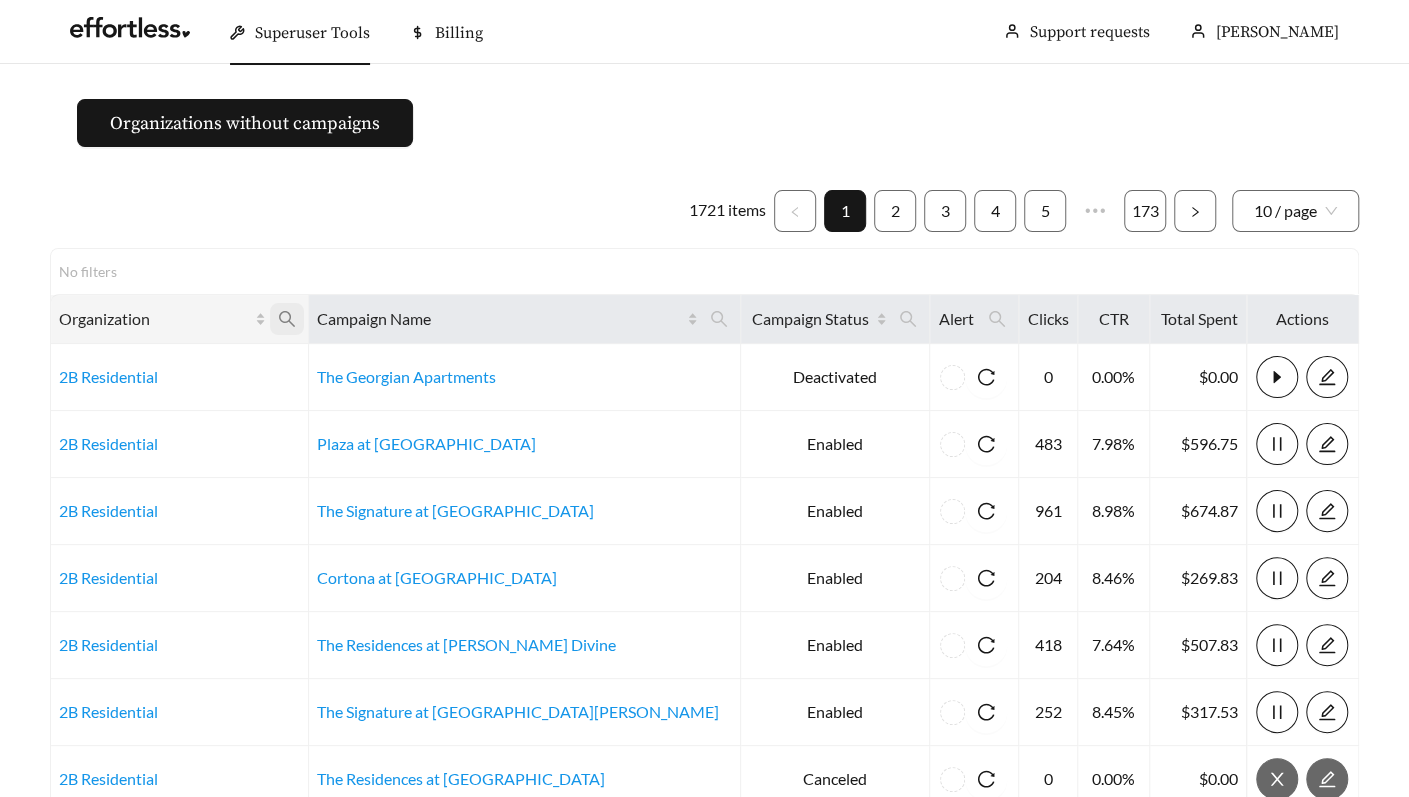 click at bounding box center (287, 319) 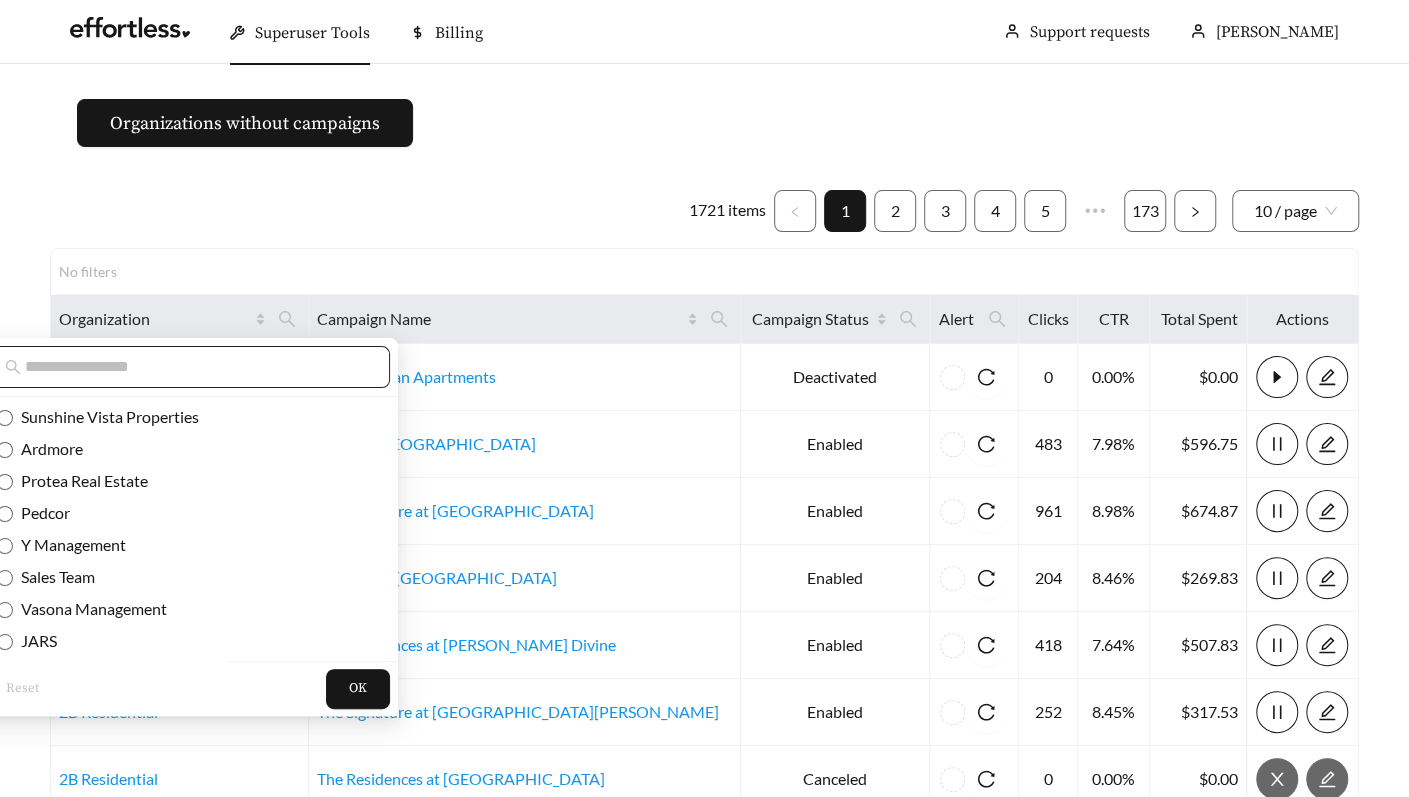 click at bounding box center (196, 367) 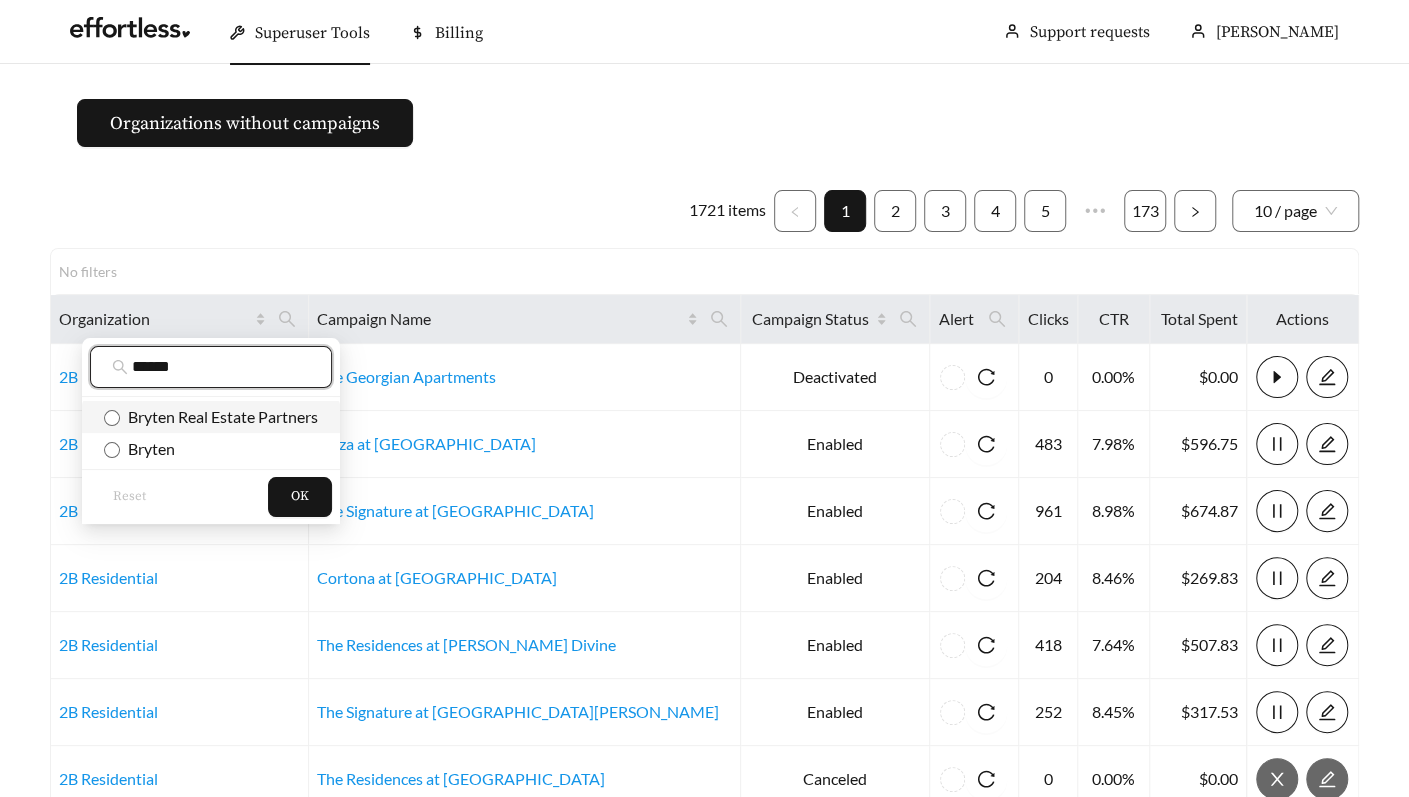 type on "******" 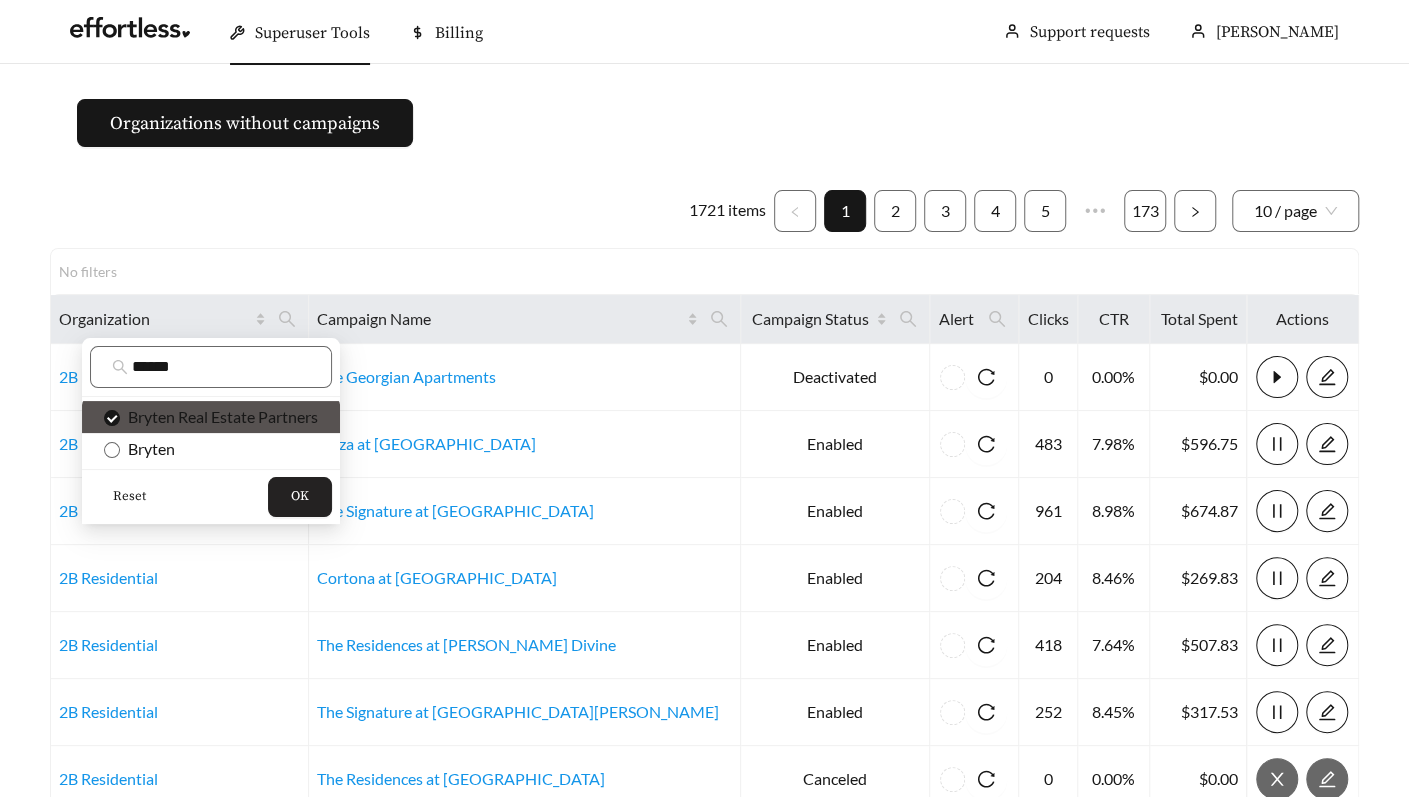 click on "OK" at bounding box center (300, 497) 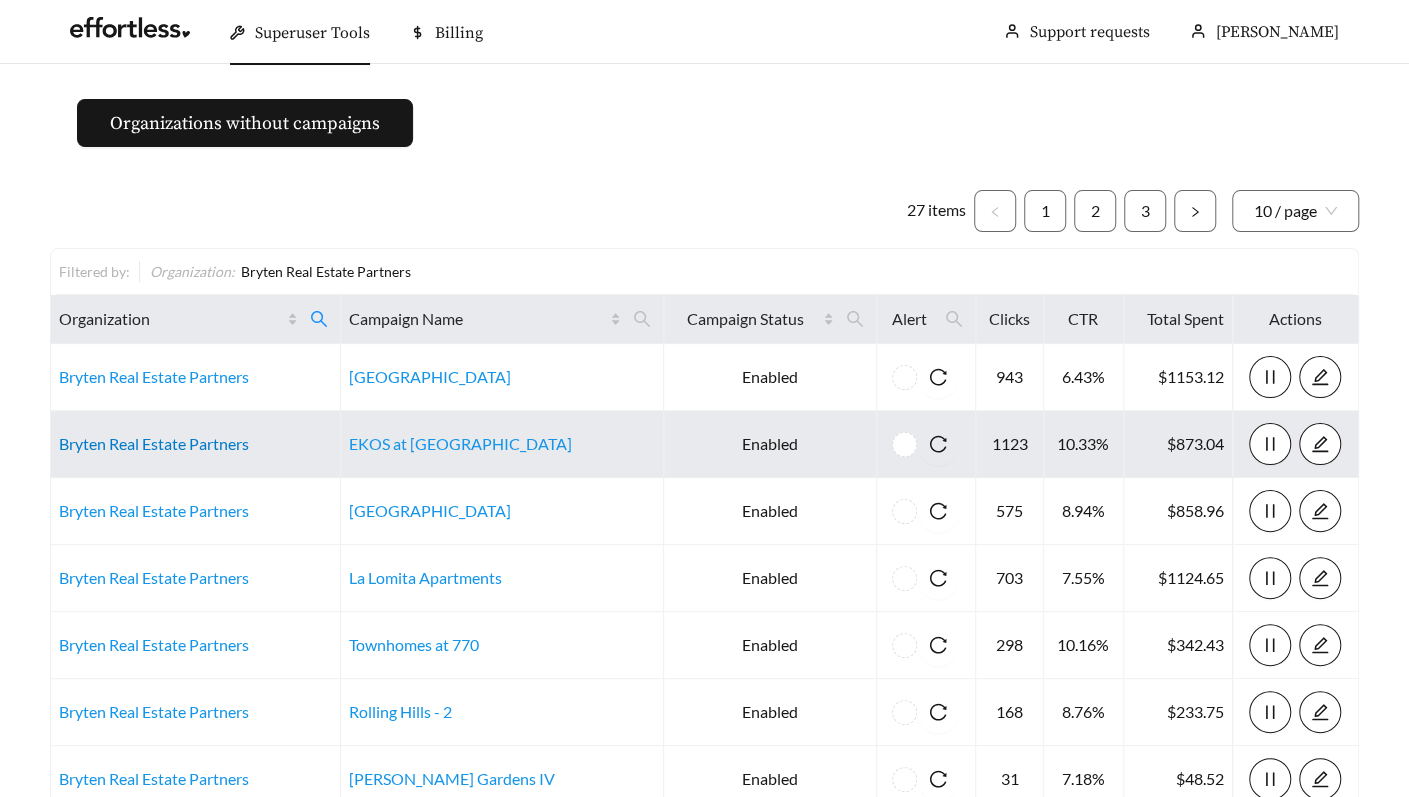 click on "Bryten Real Estate Partners" at bounding box center (154, 443) 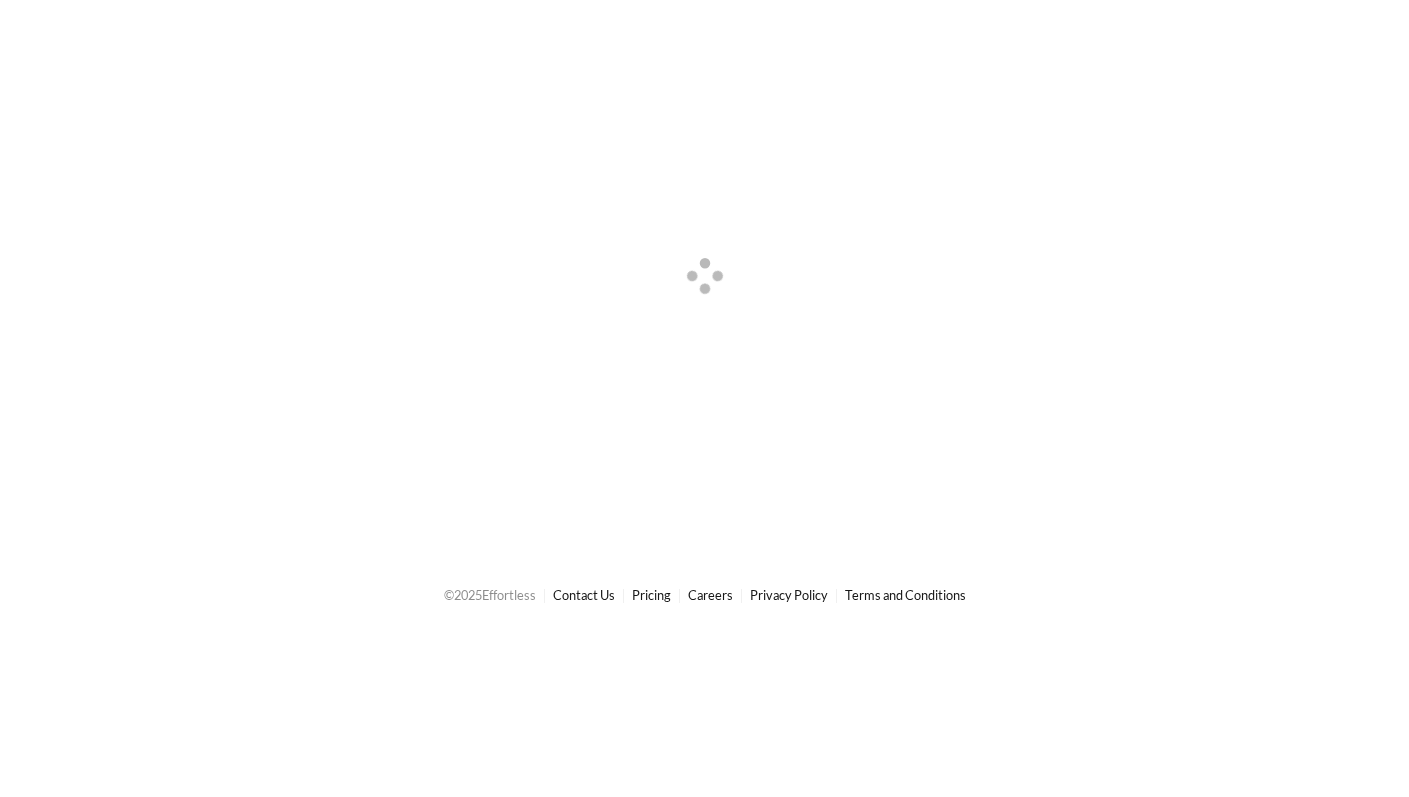 scroll, scrollTop: 0, scrollLeft: 0, axis: both 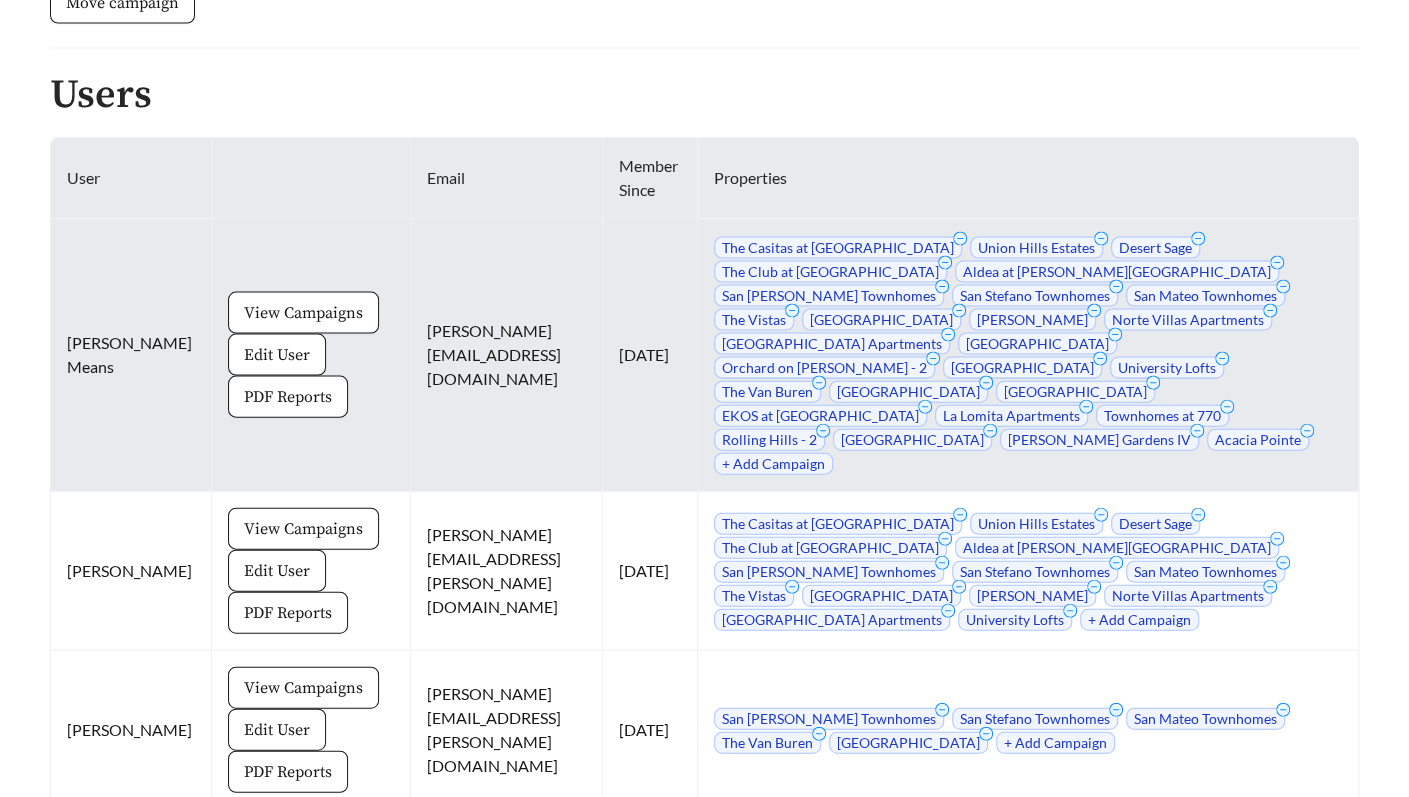click on "+ Add Campaign" at bounding box center [773, 464] 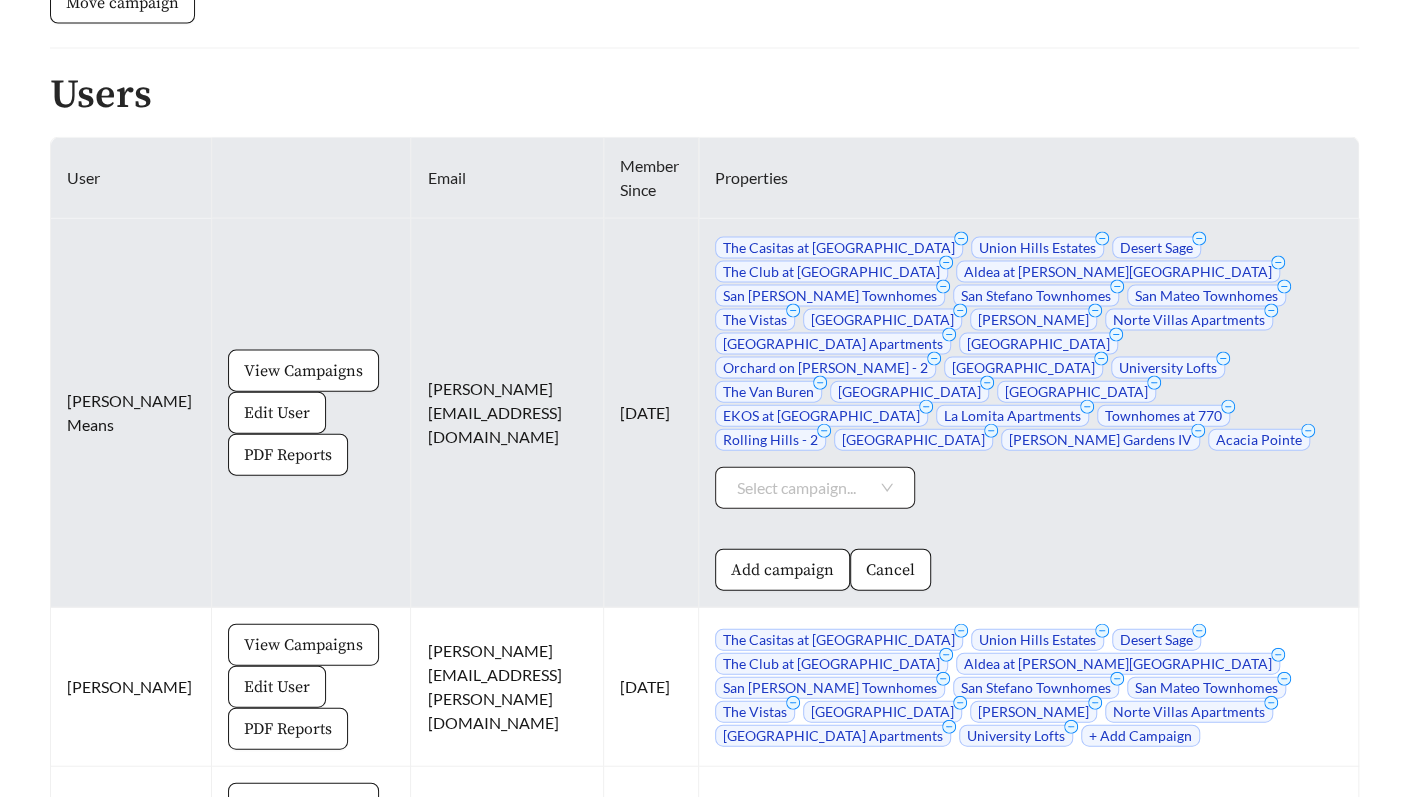 click at bounding box center [807, 488] 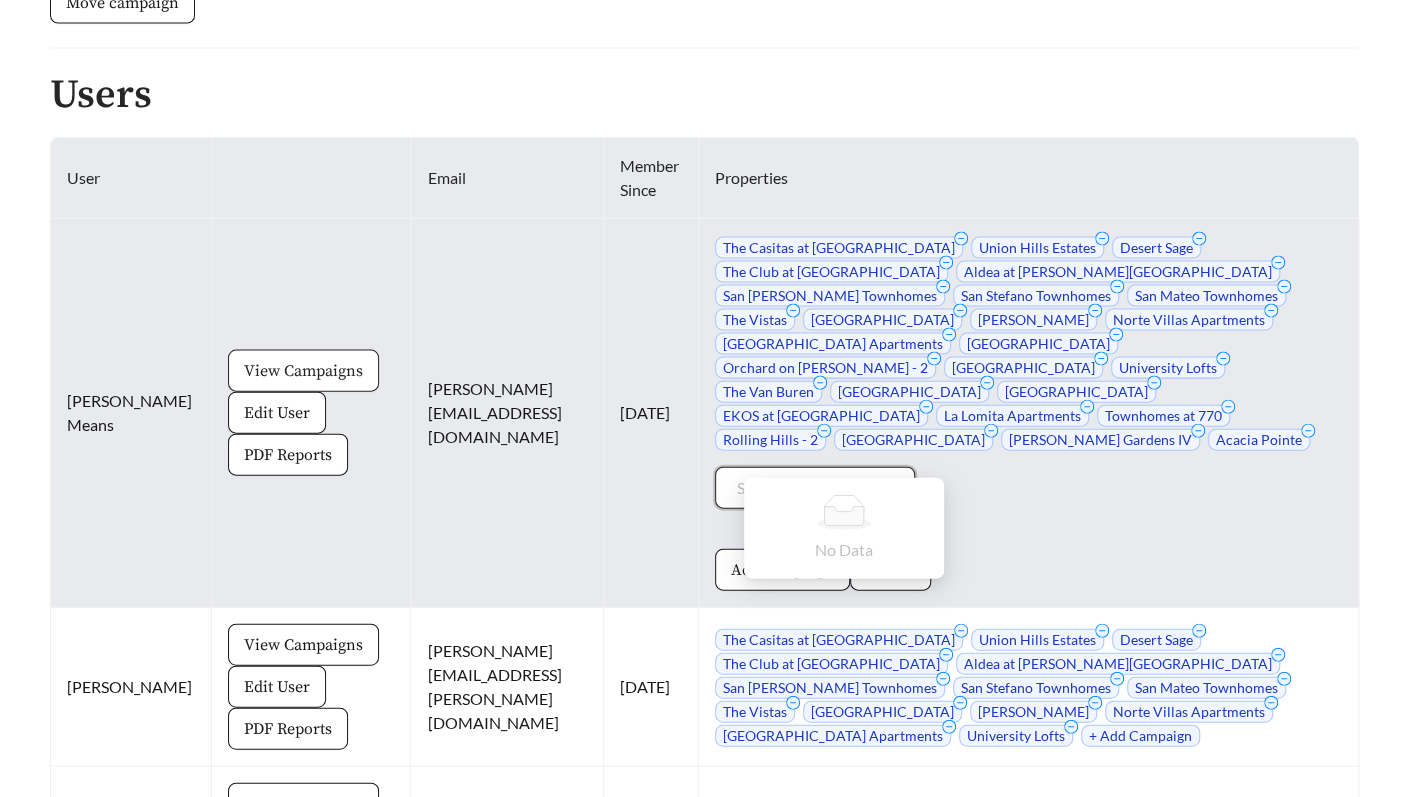 click on "View Campaigns" at bounding box center (303, 371) 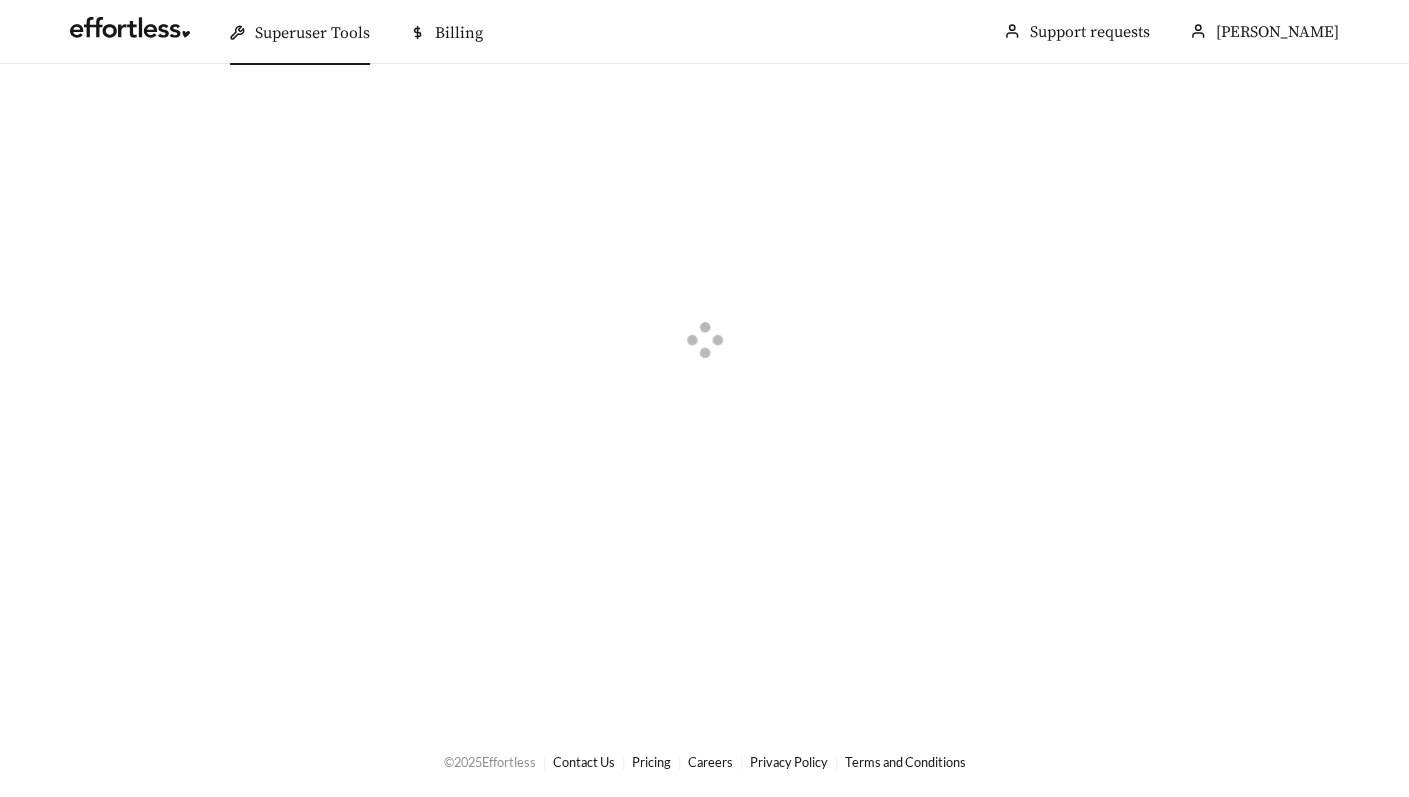 scroll, scrollTop: 0, scrollLeft: 0, axis: both 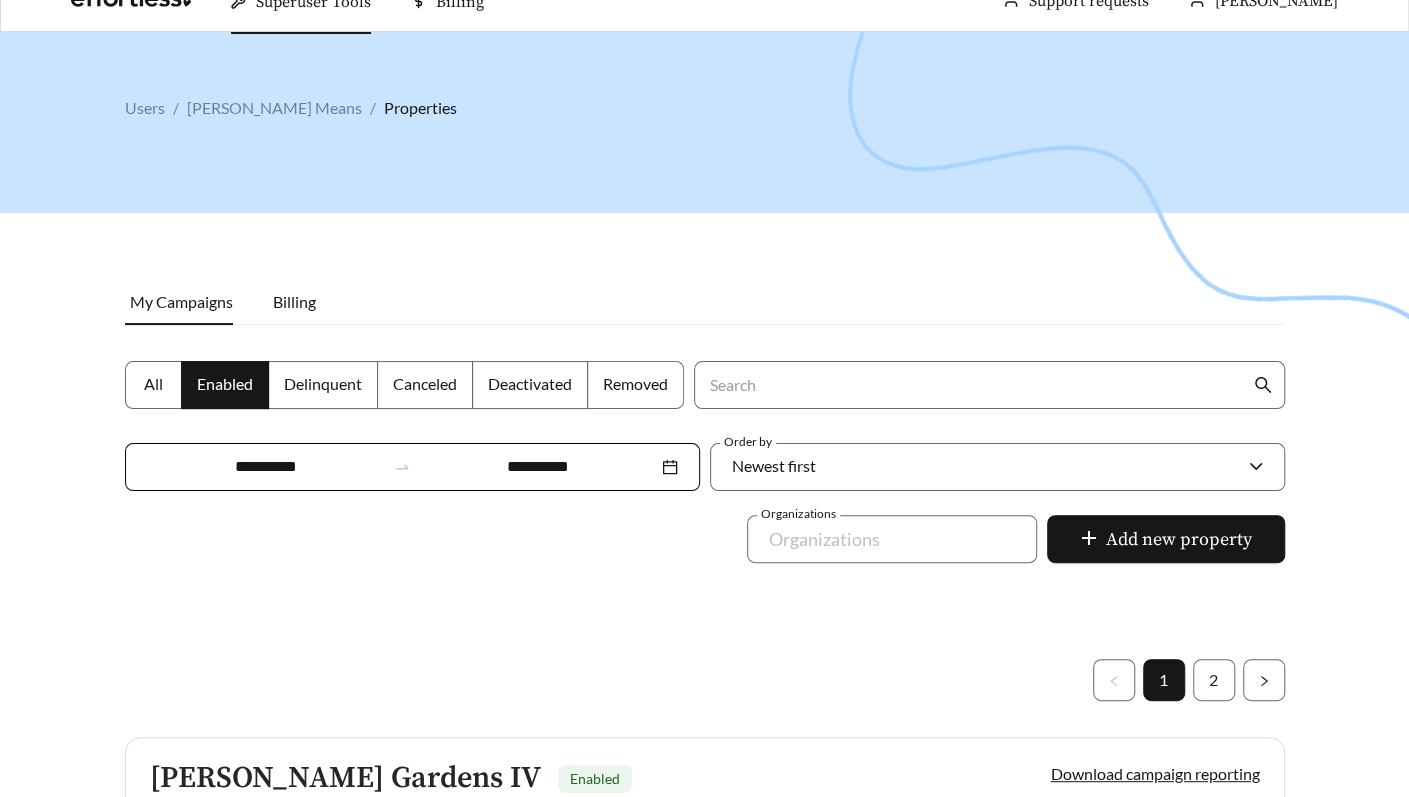 click on "All" at bounding box center (153, 383) 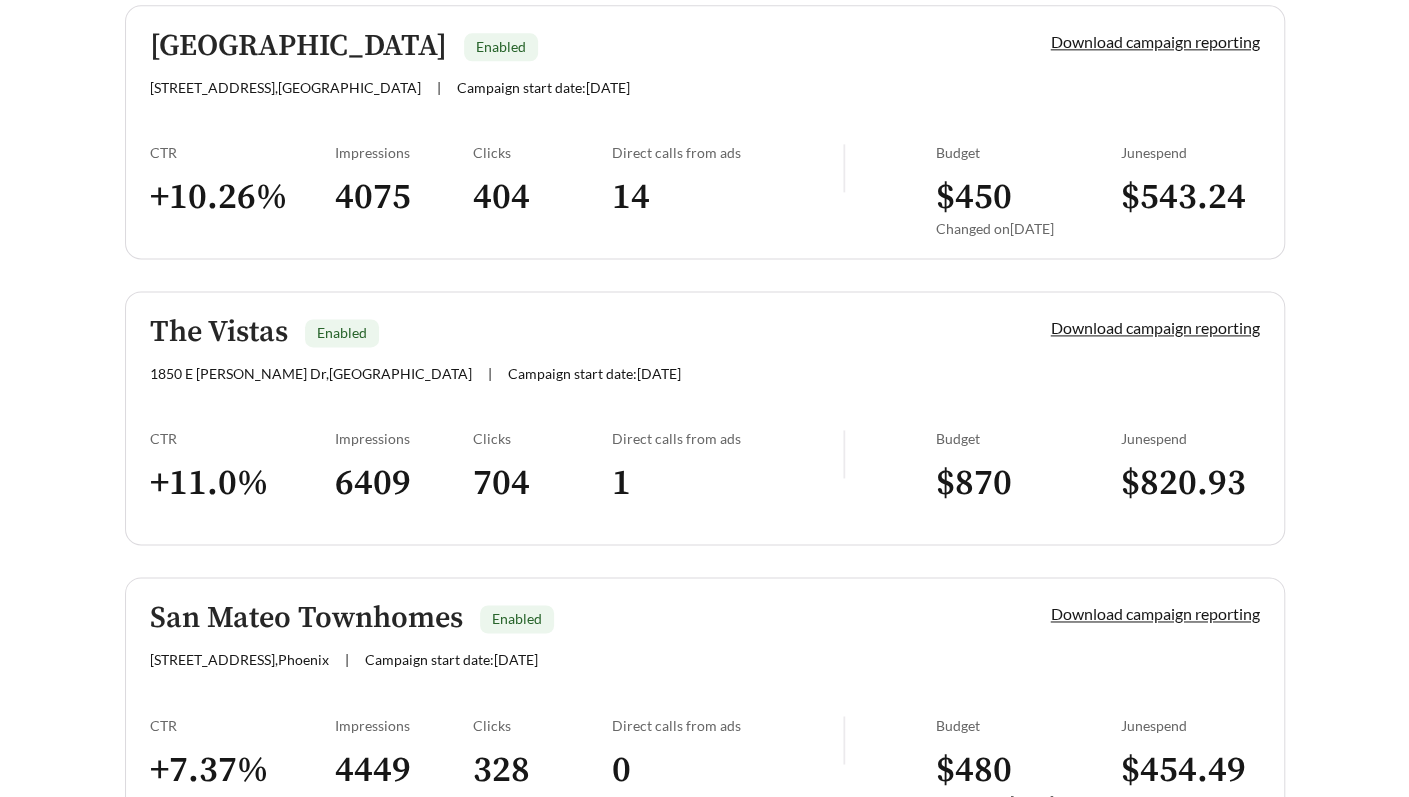 scroll, scrollTop: 5822, scrollLeft: 0, axis: vertical 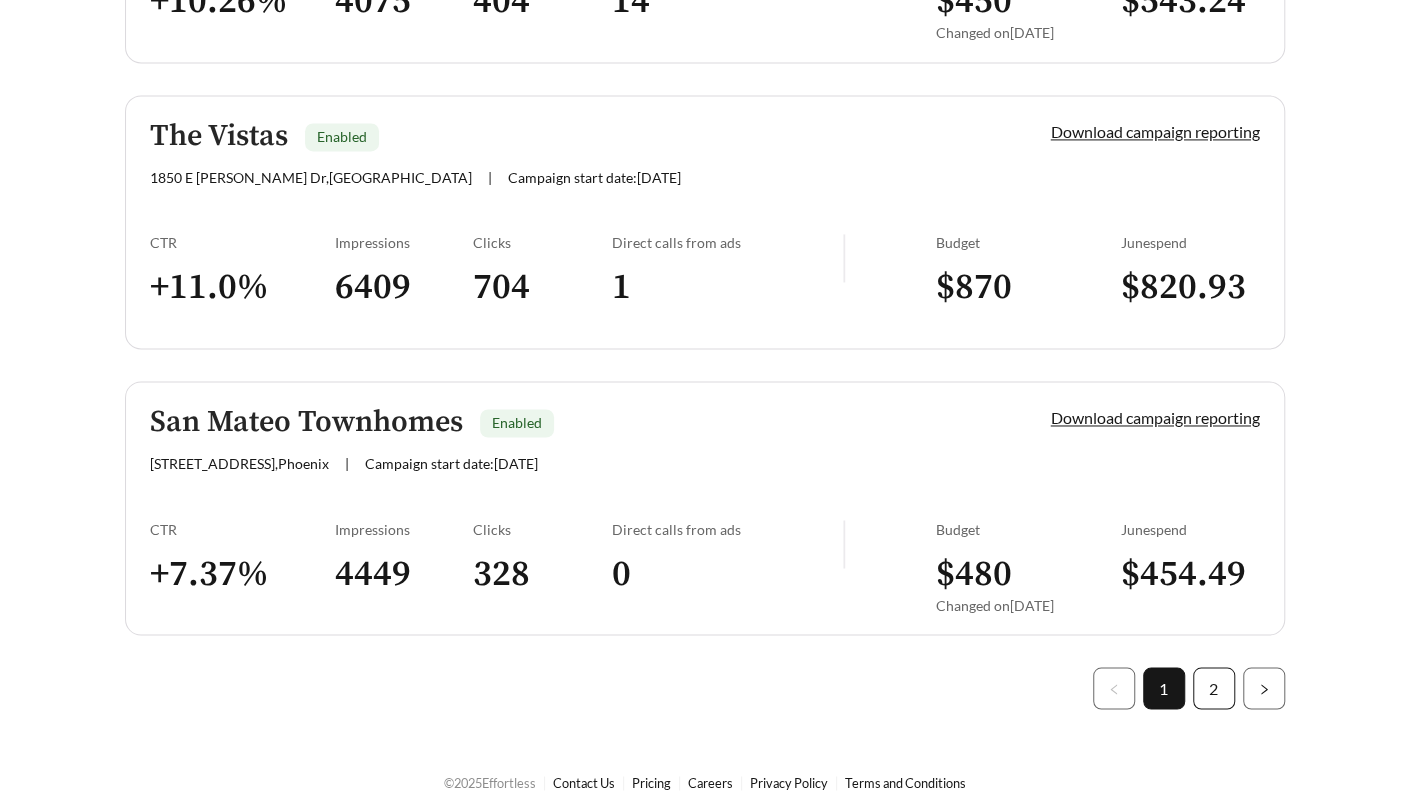 click on "2" at bounding box center (1214, 688) 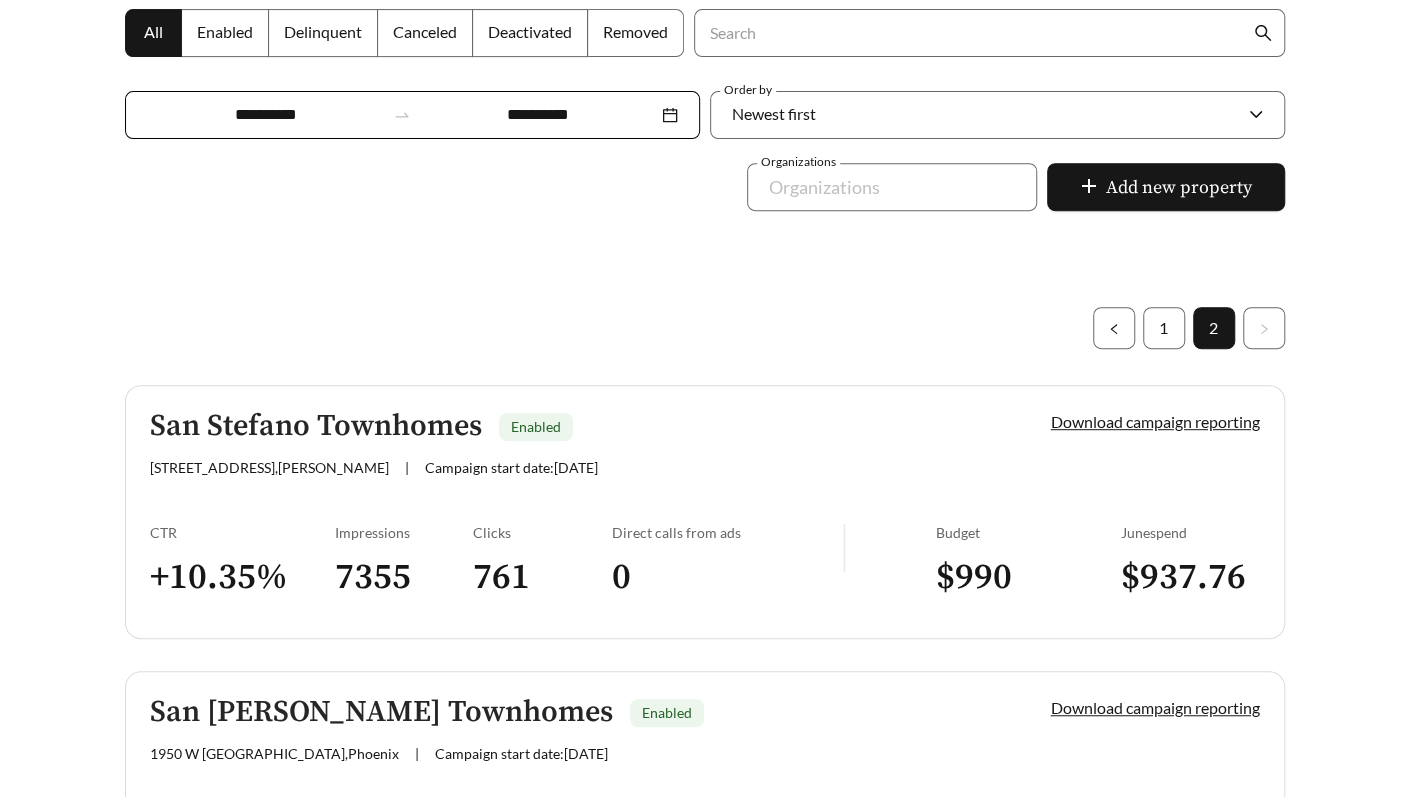 scroll, scrollTop: 0, scrollLeft: 0, axis: both 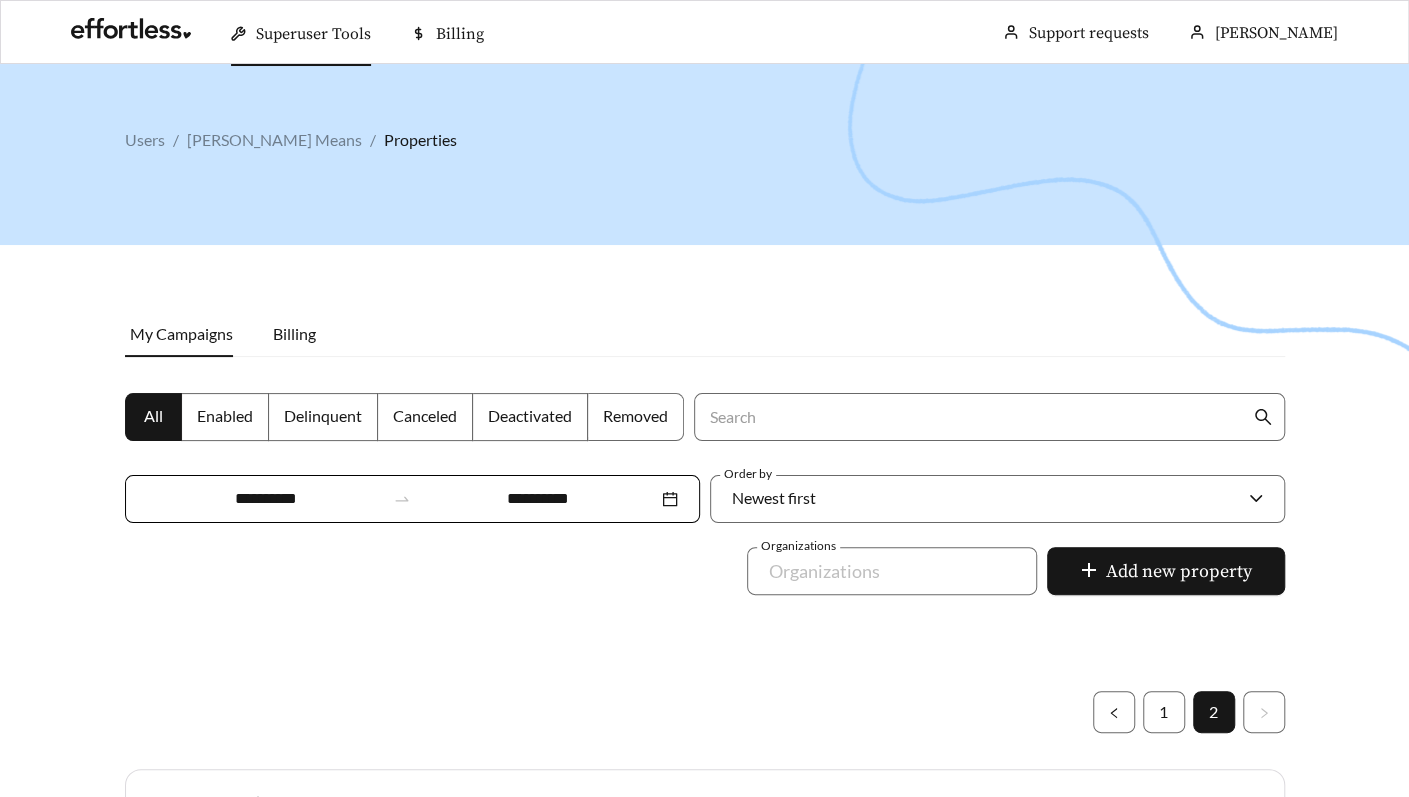 click at bounding box center (704, 462) 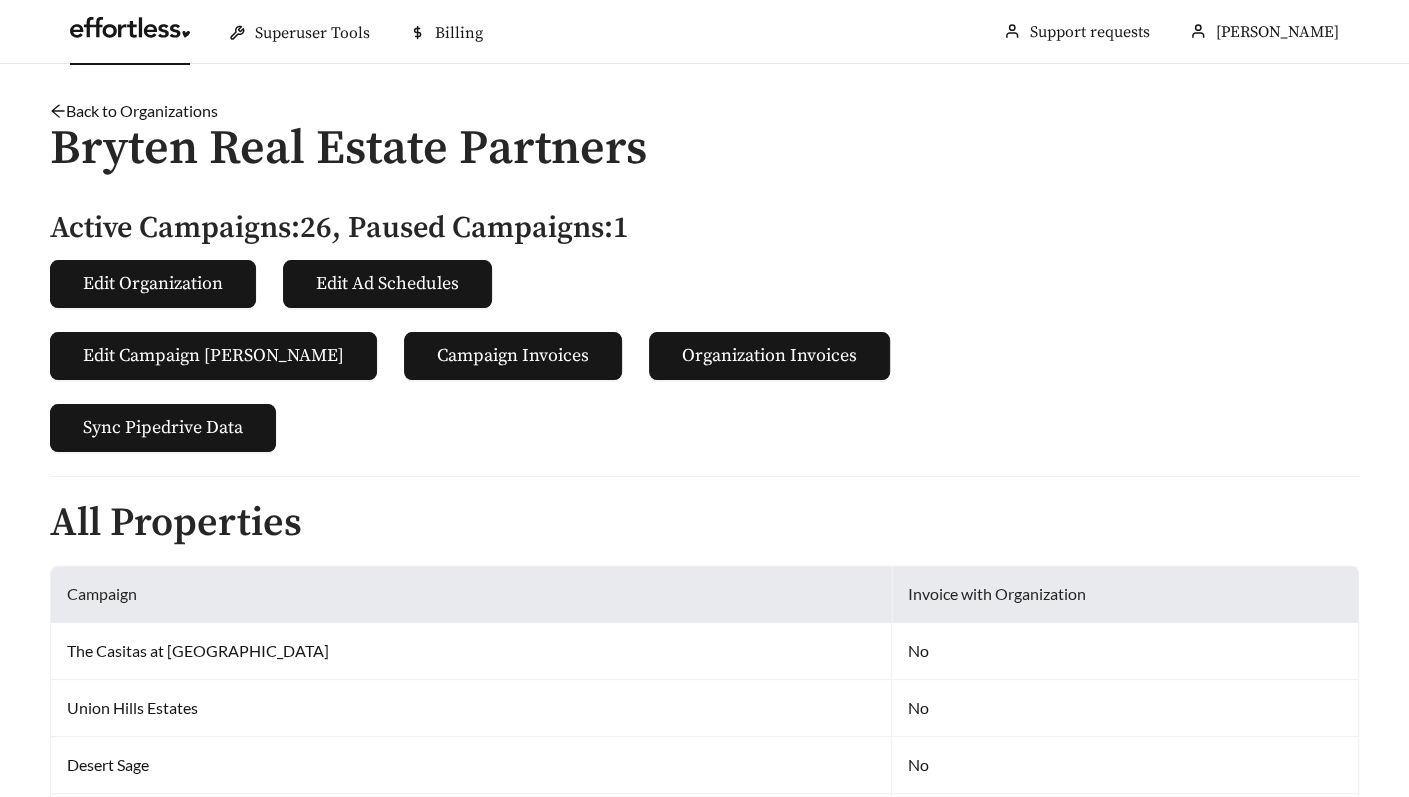 scroll, scrollTop: 2262, scrollLeft: 0, axis: vertical 